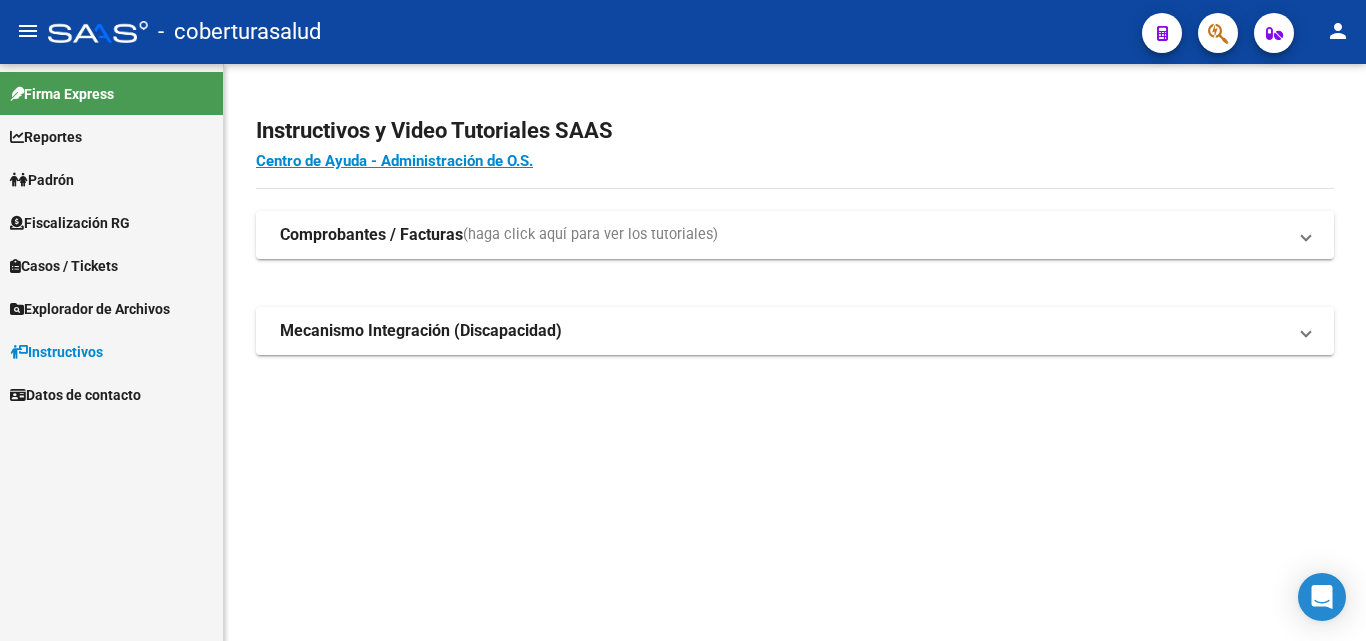 scroll, scrollTop: 0, scrollLeft: 0, axis: both 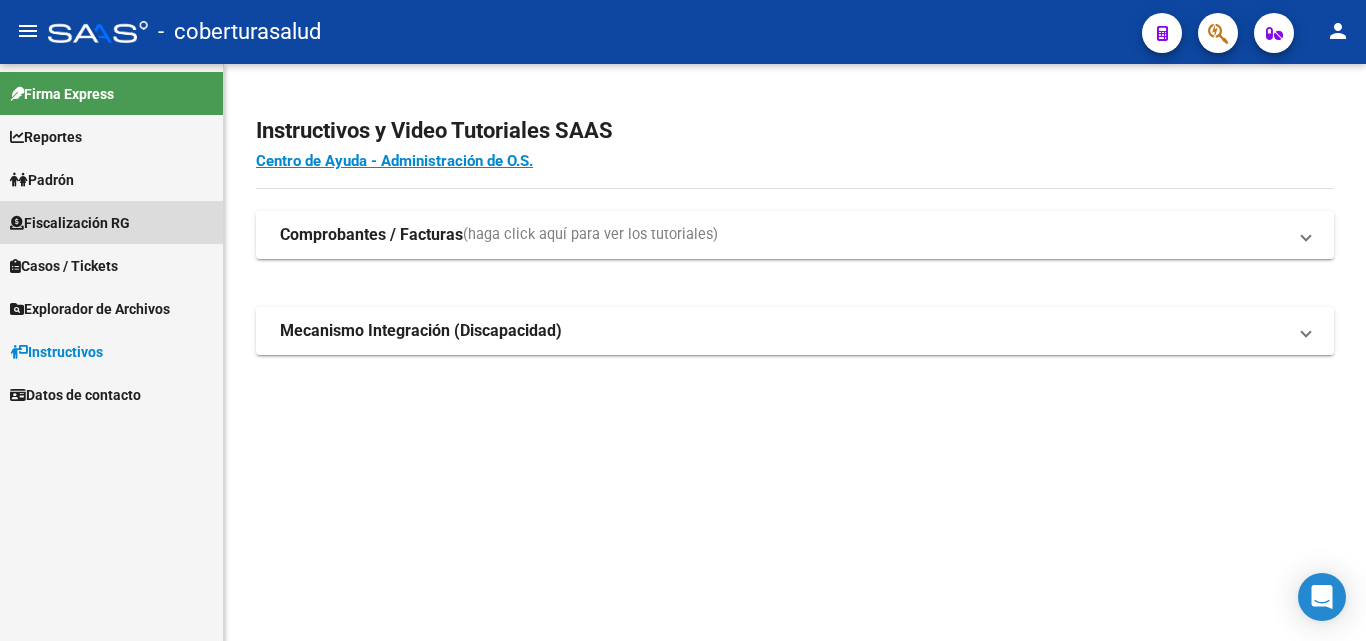 click on "Fiscalización RG" at bounding box center [70, 223] 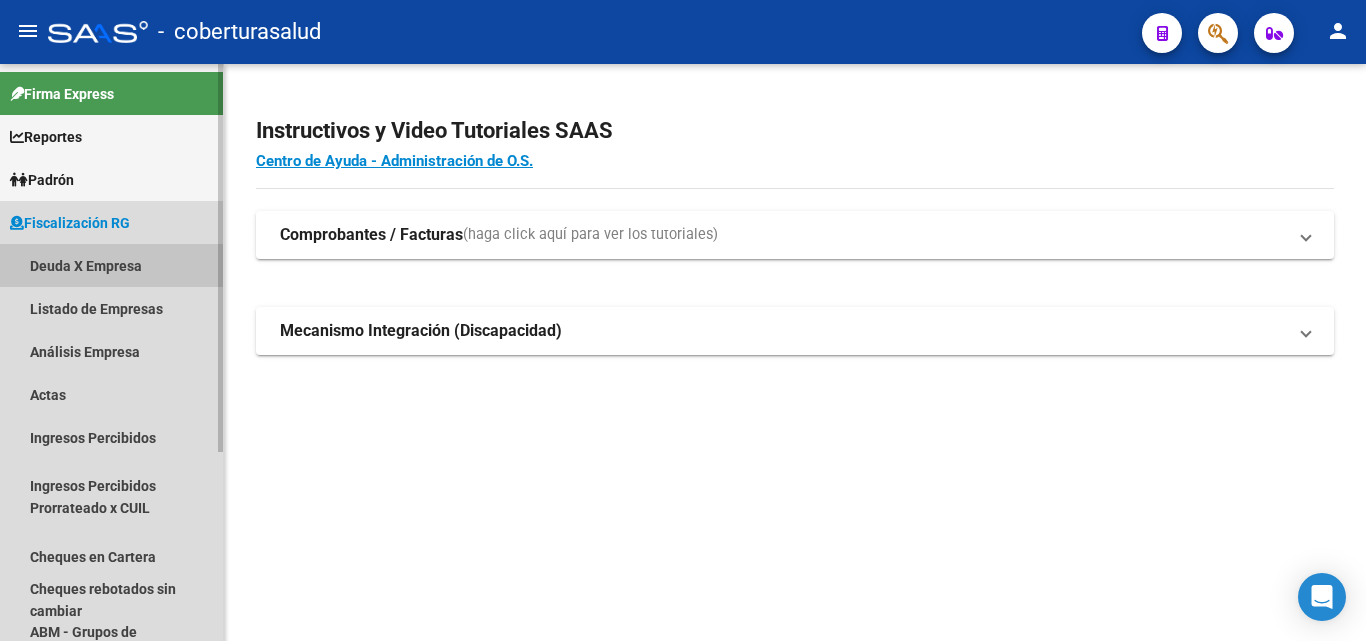 click on "Deuda X Empresa" at bounding box center [111, 265] 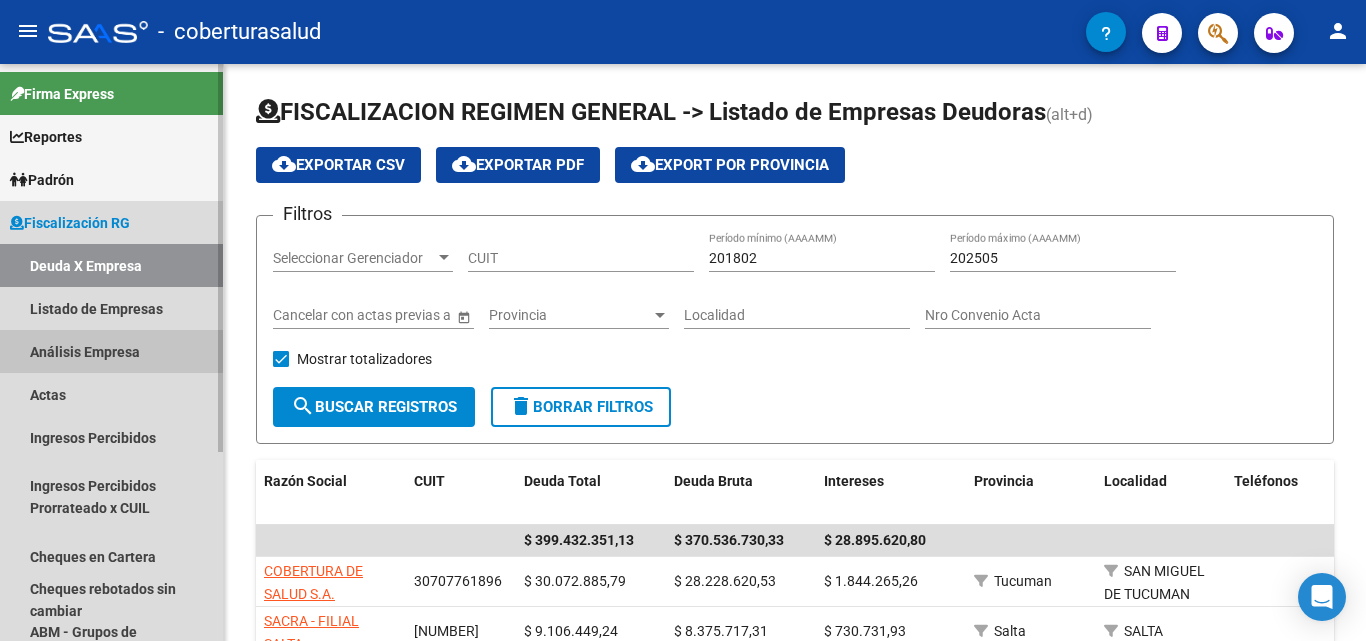 click on "Análisis Empresa" at bounding box center (111, 351) 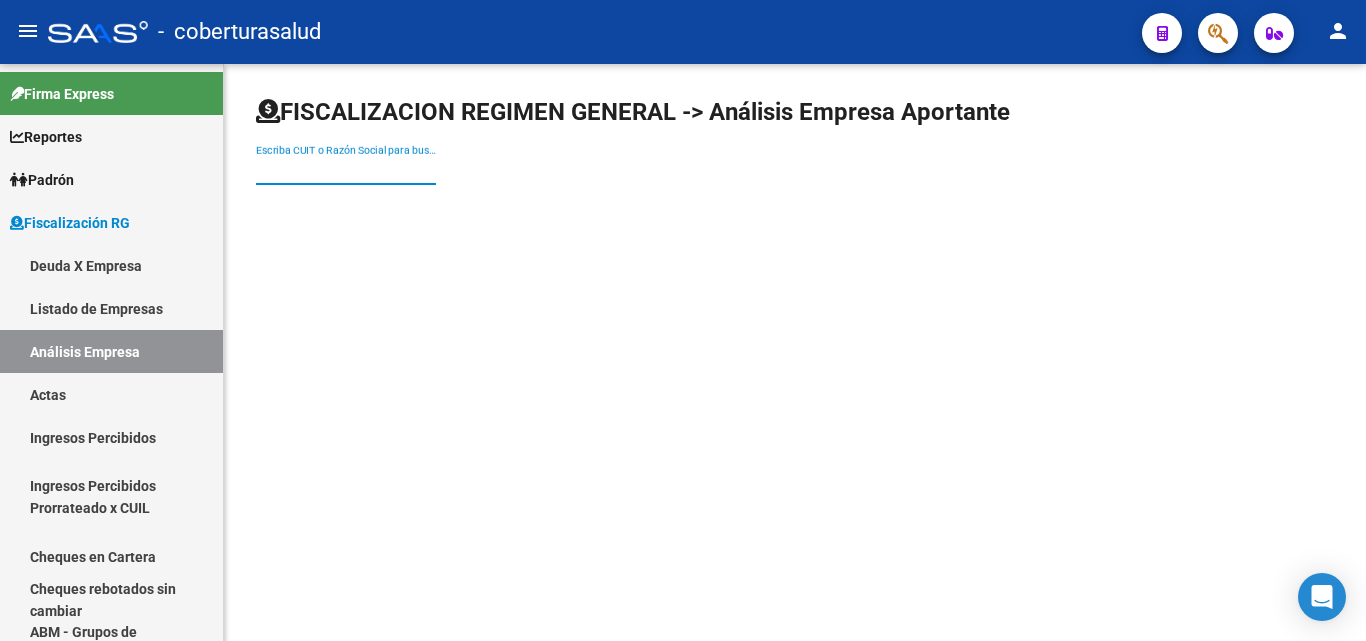 click on "Escriba CUIT o Razón Social para buscar" at bounding box center (346, 170) 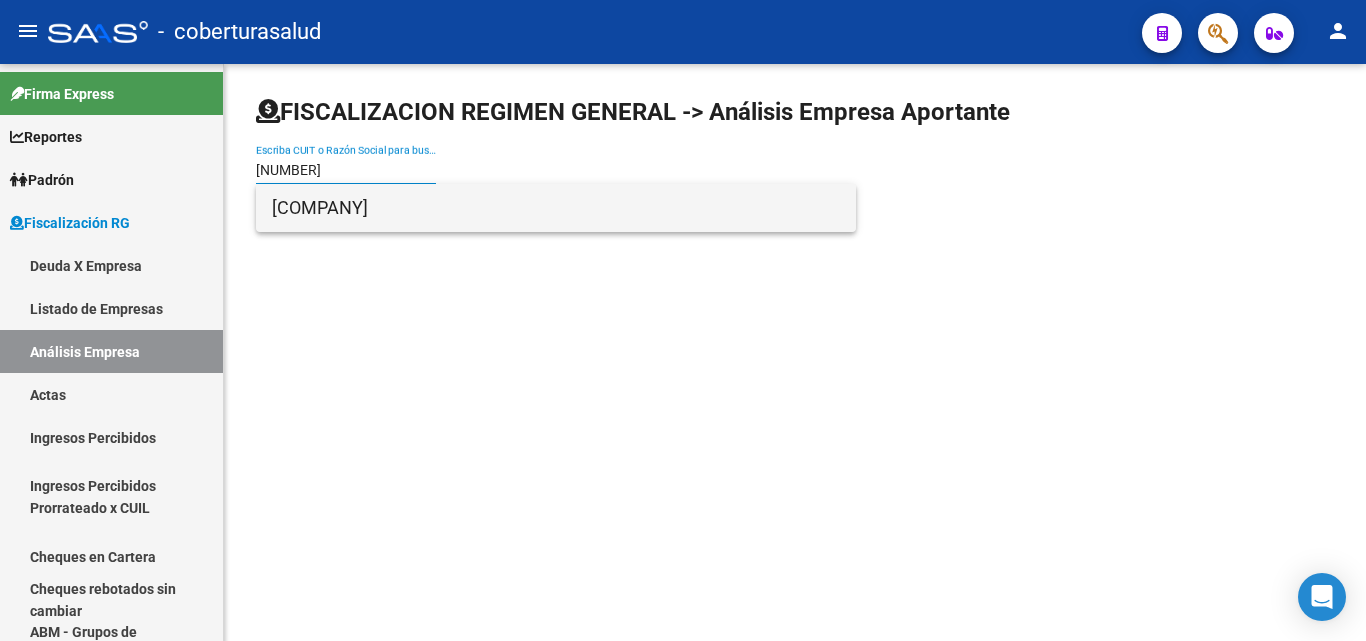 type on "[NUMBER]" 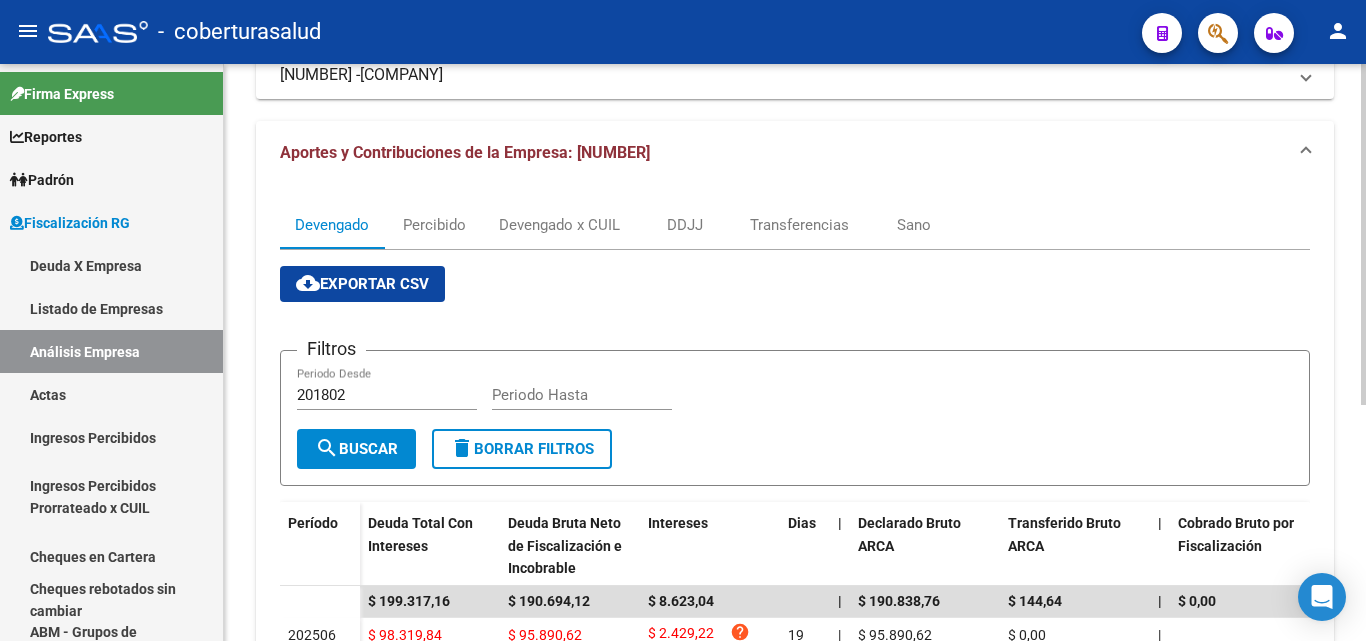 scroll, scrollTop: 199, scrollLeft: 0, axis: vertical 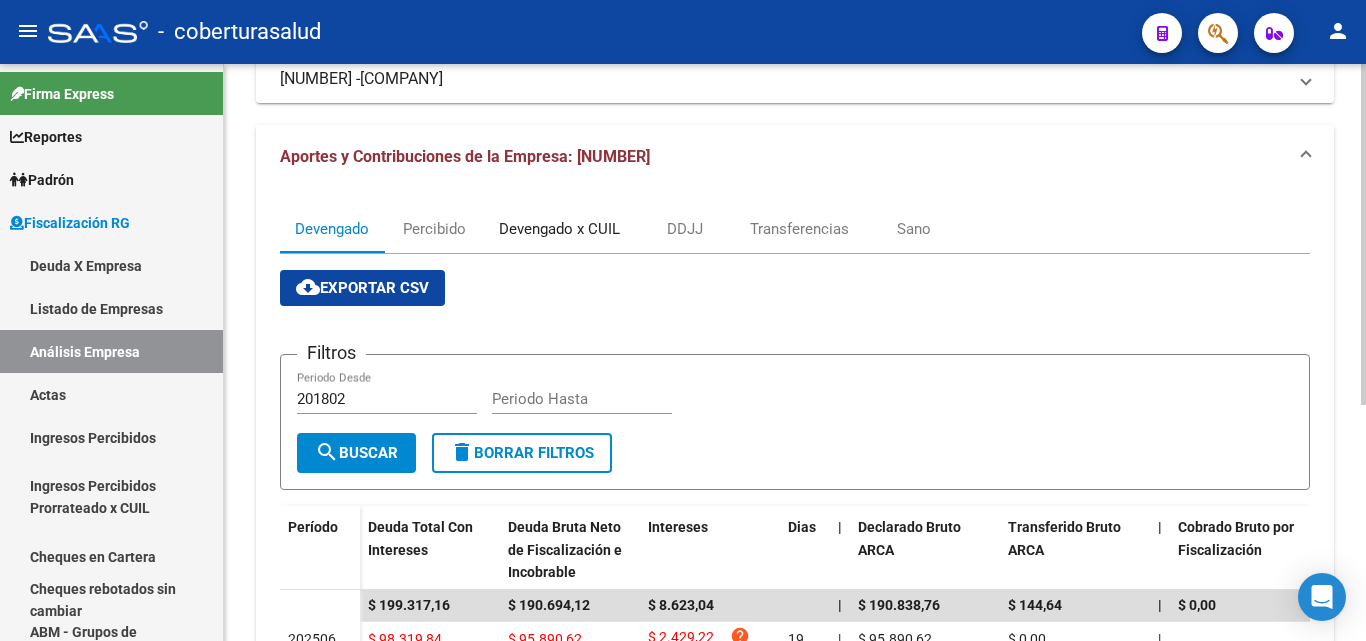click on "Devengado x CUIL" at bounding box center (559, 229) 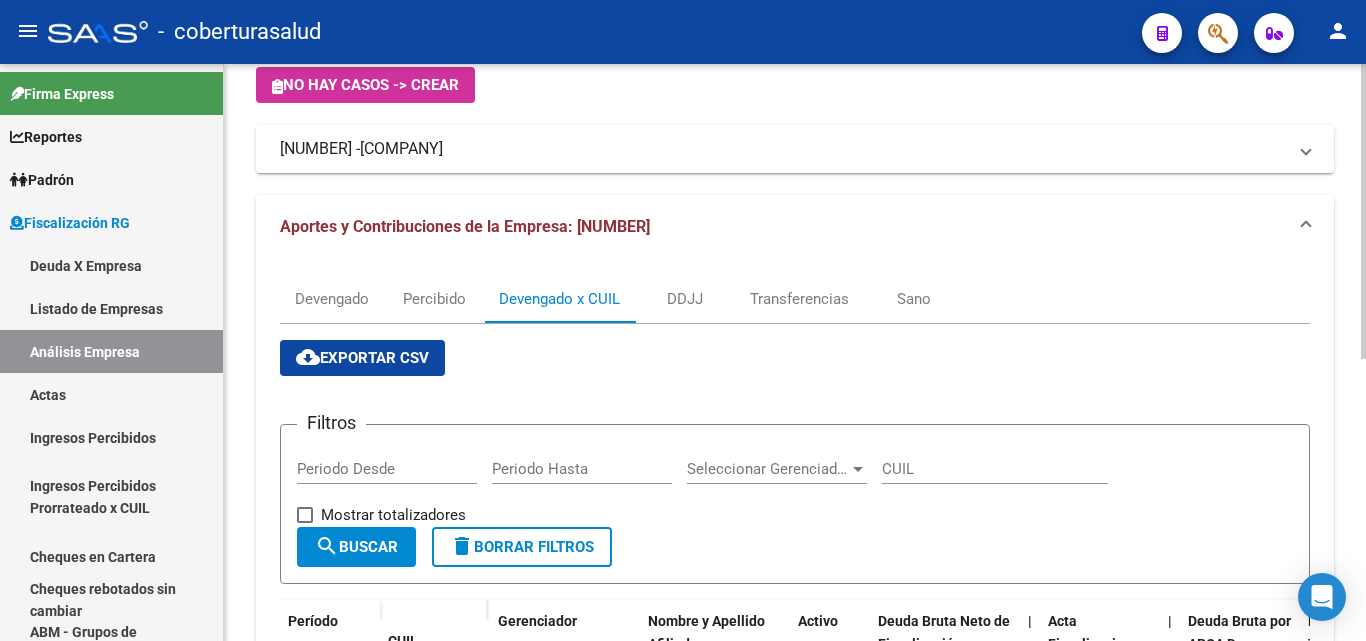 scroll, scrollTop: 100, scrollLeft: 0, axis: vertical 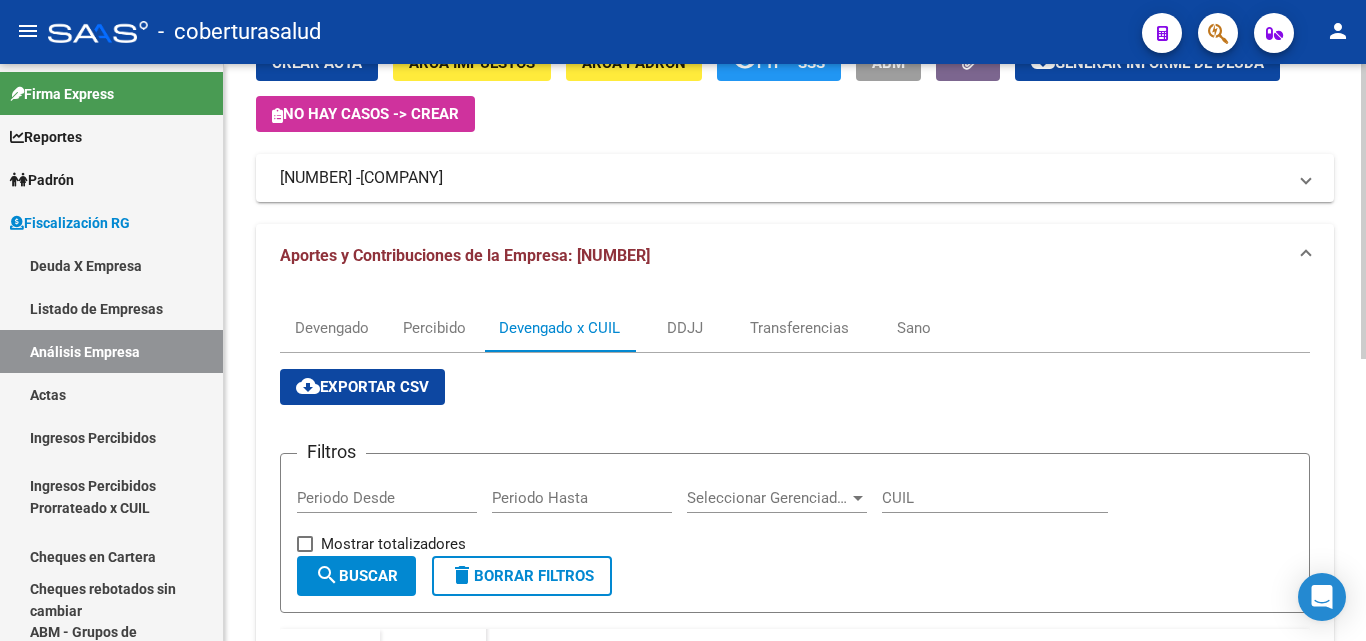 click on "cloud_download  Exportar CSV" at bounding box center (362, 387) 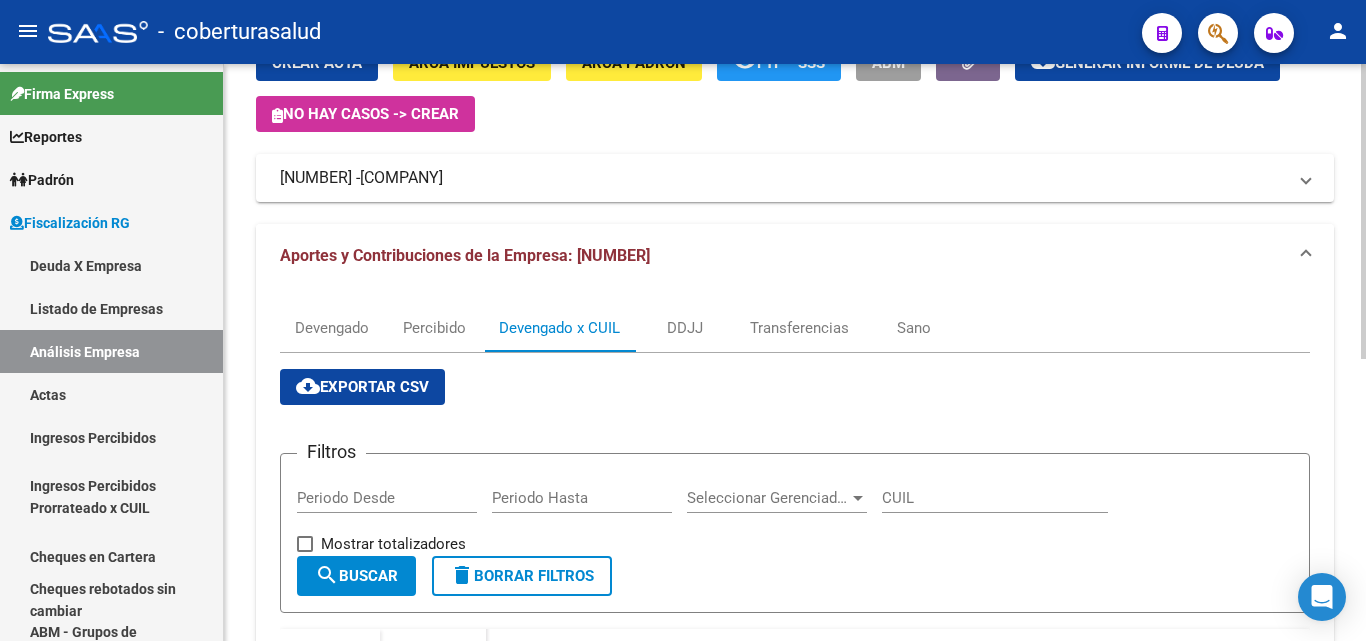 scroll, scrollTop: 0, scrollLeft: 0, axis: both 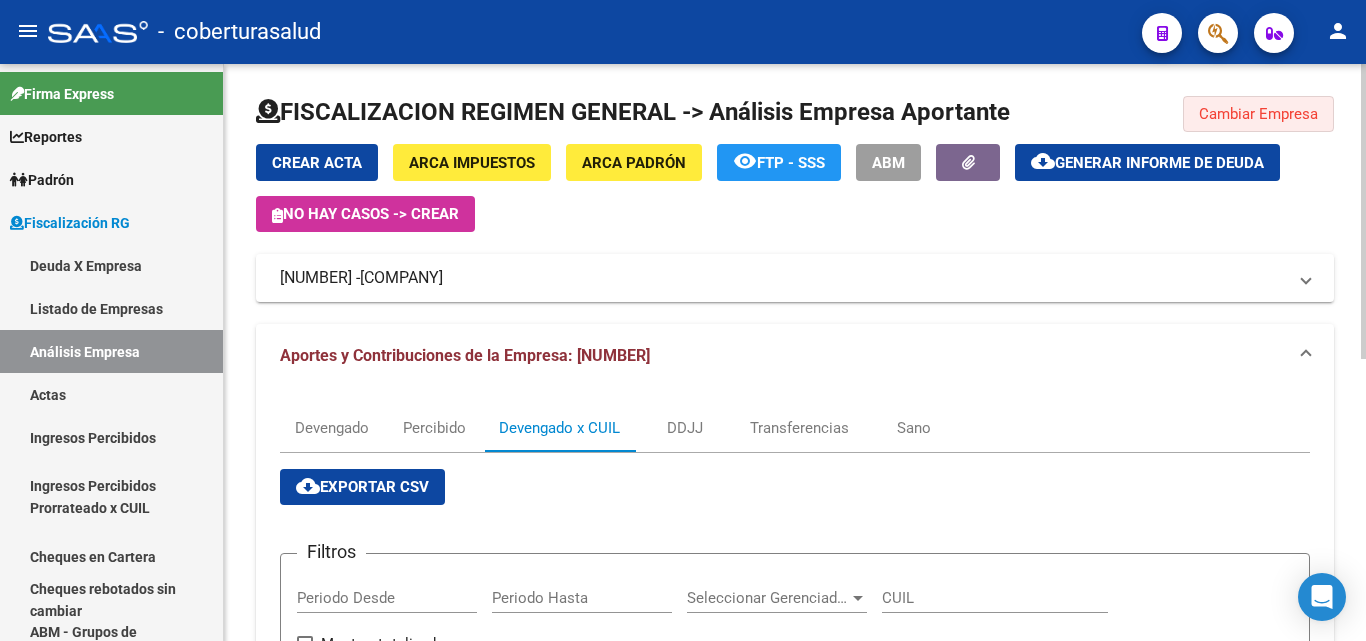 click on "Cambiar Empresa" 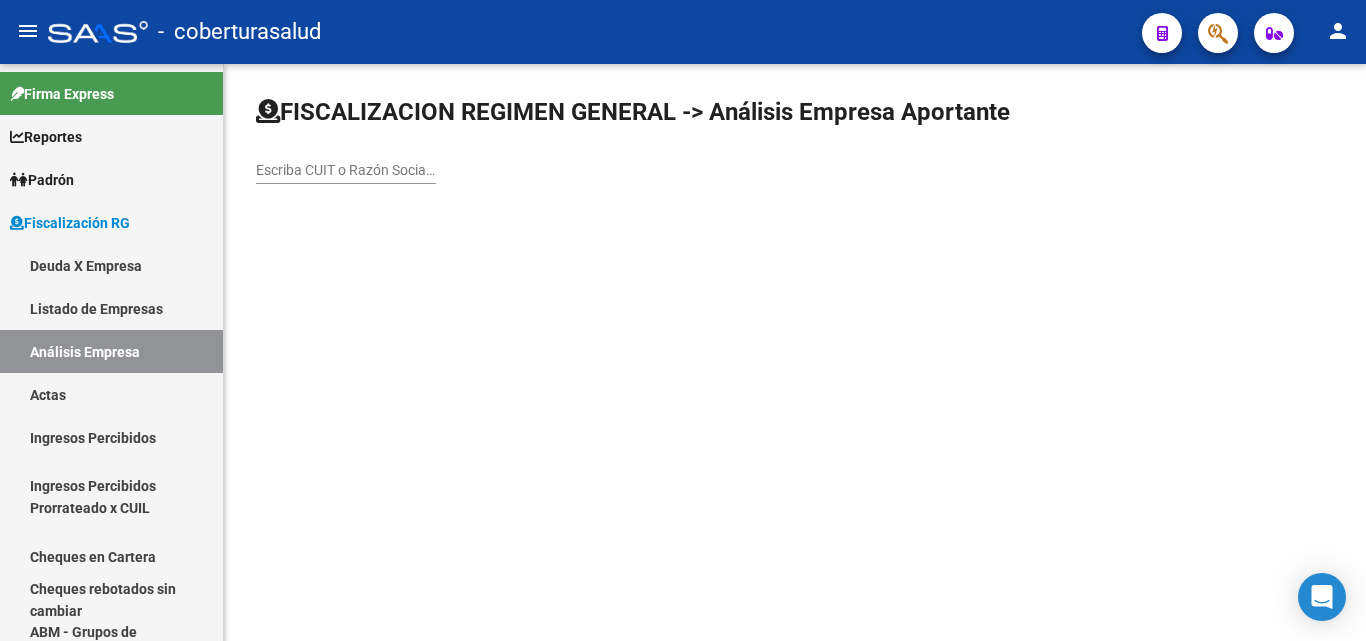 click on "Escriba CUIT o Razón Social para buscar" at bounding box center (346, 170) 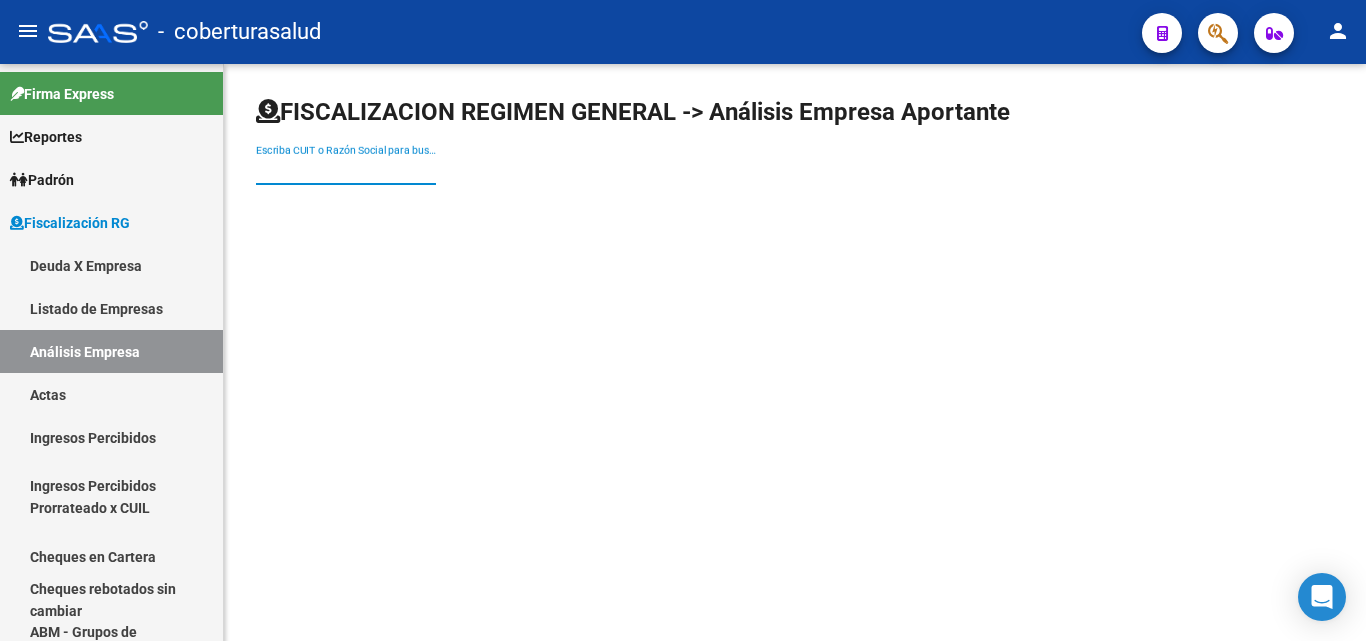 paste on "[NUMBER]" 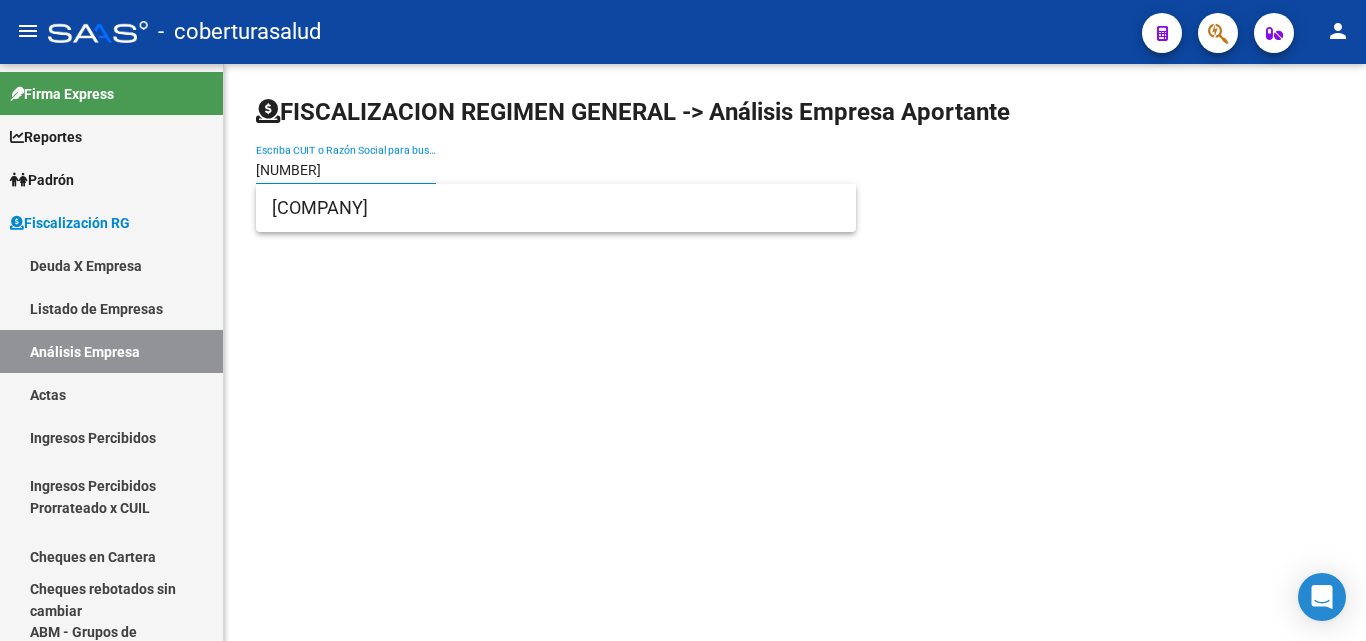 type on "[NUMBER]" 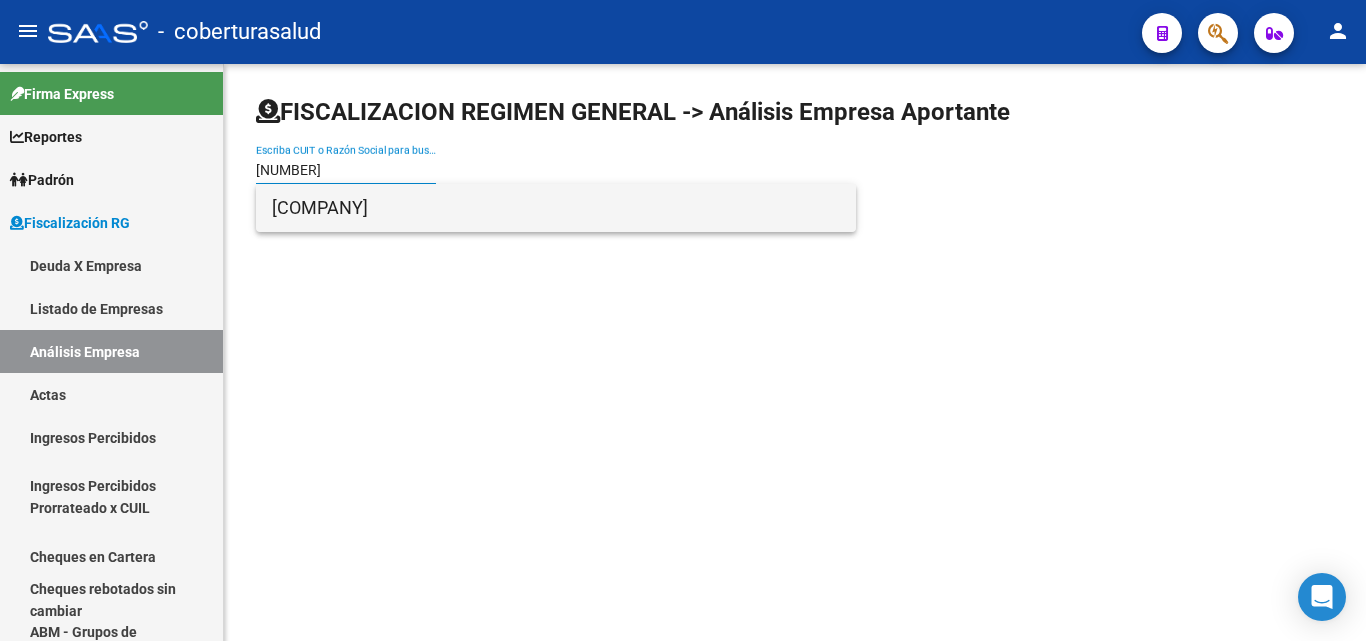 click on "[COMPANY]" at bounding box center [556, 208] 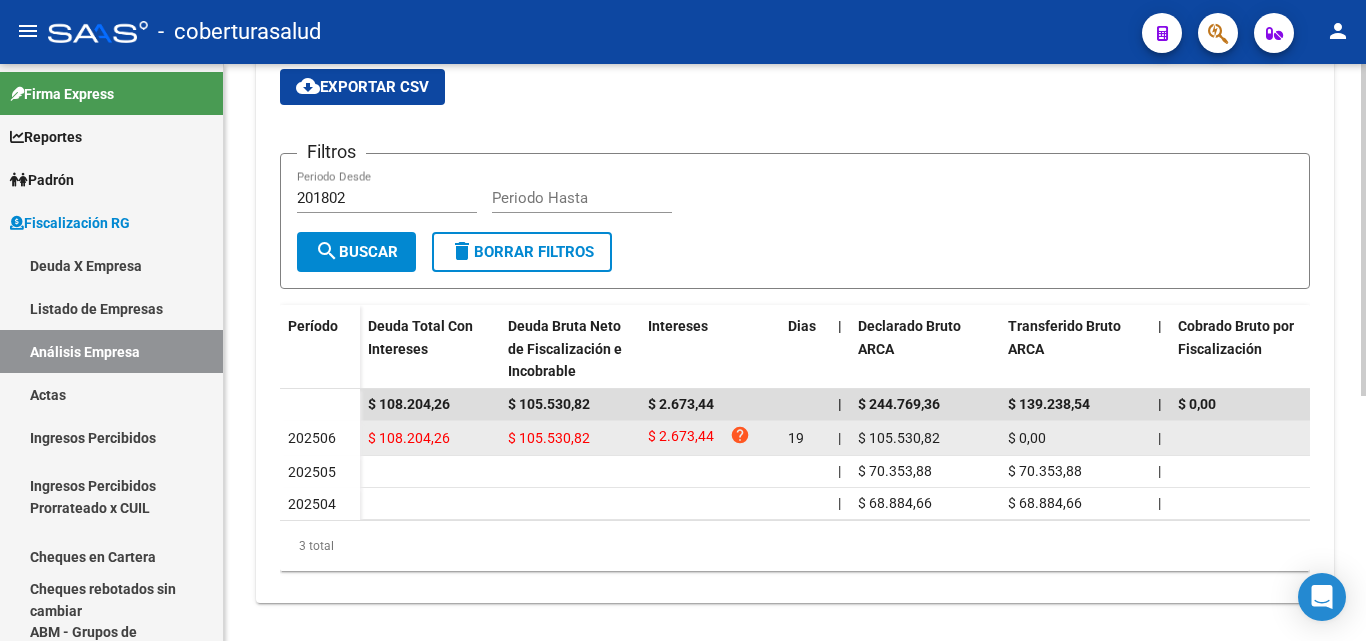 scroll, scrollTop: 0, scrollLeft: 0, axis: both 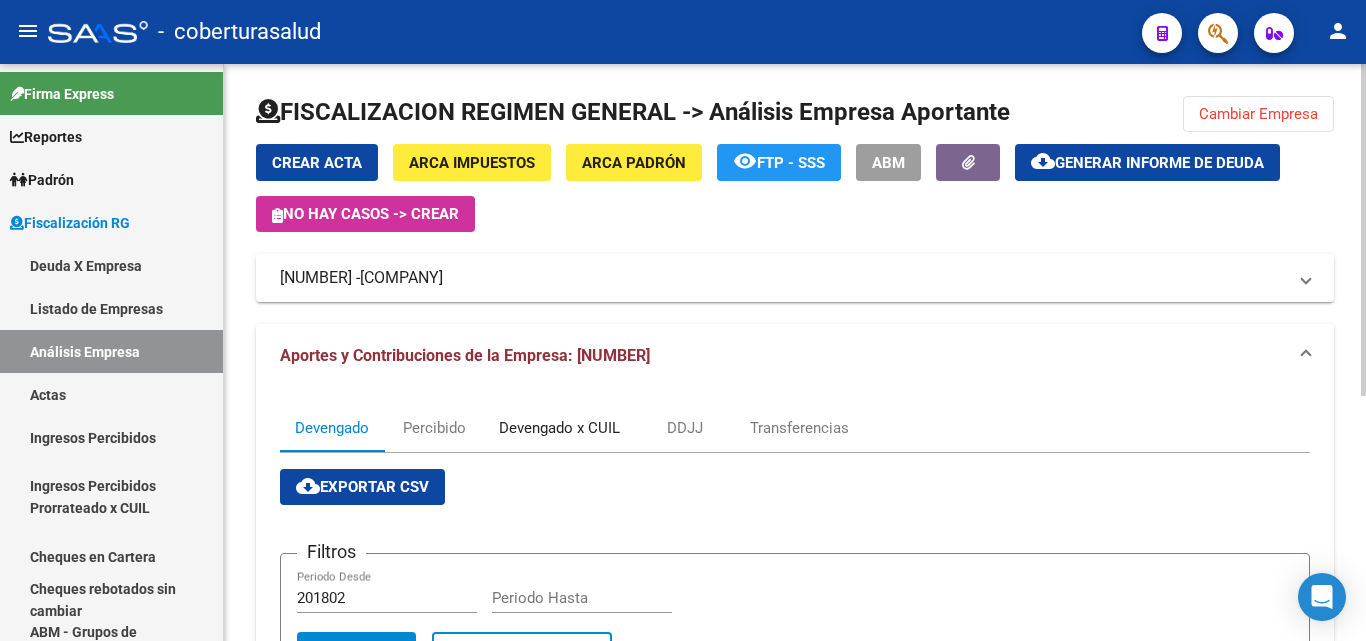 click on "Devengado x CUIL" at bounding box center [559, 428] 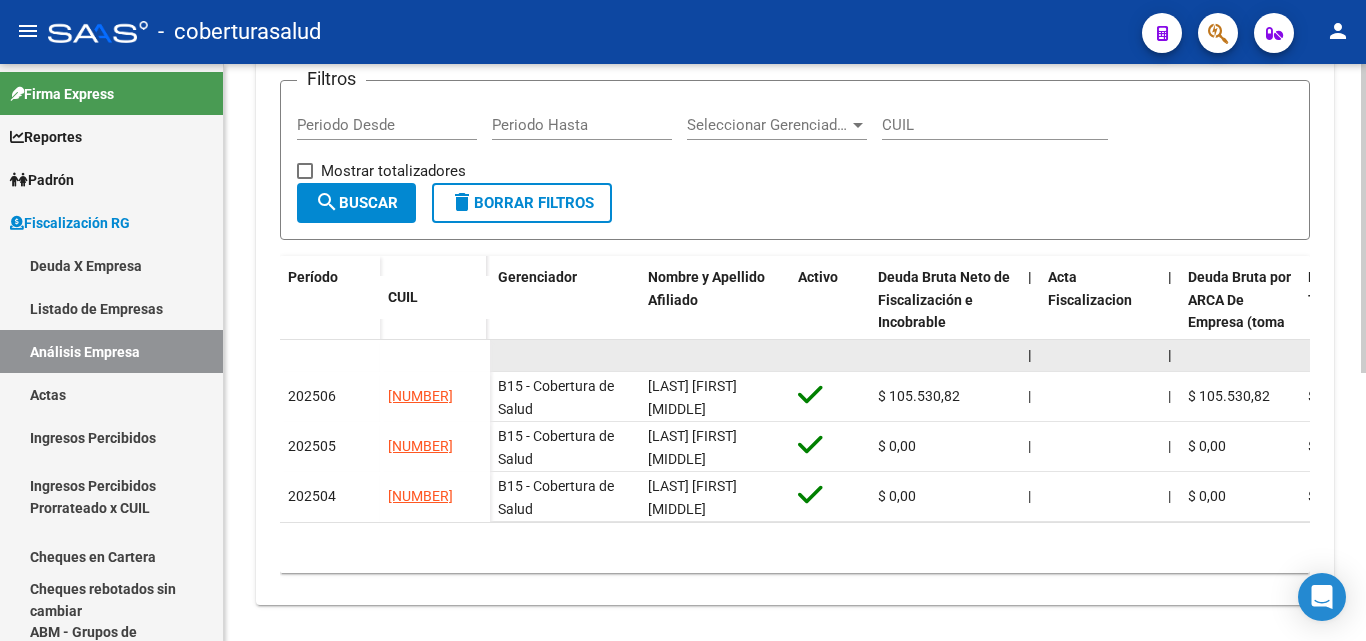 scroll, scrollTop: 500, scrollLeft: 0, axis: vertical 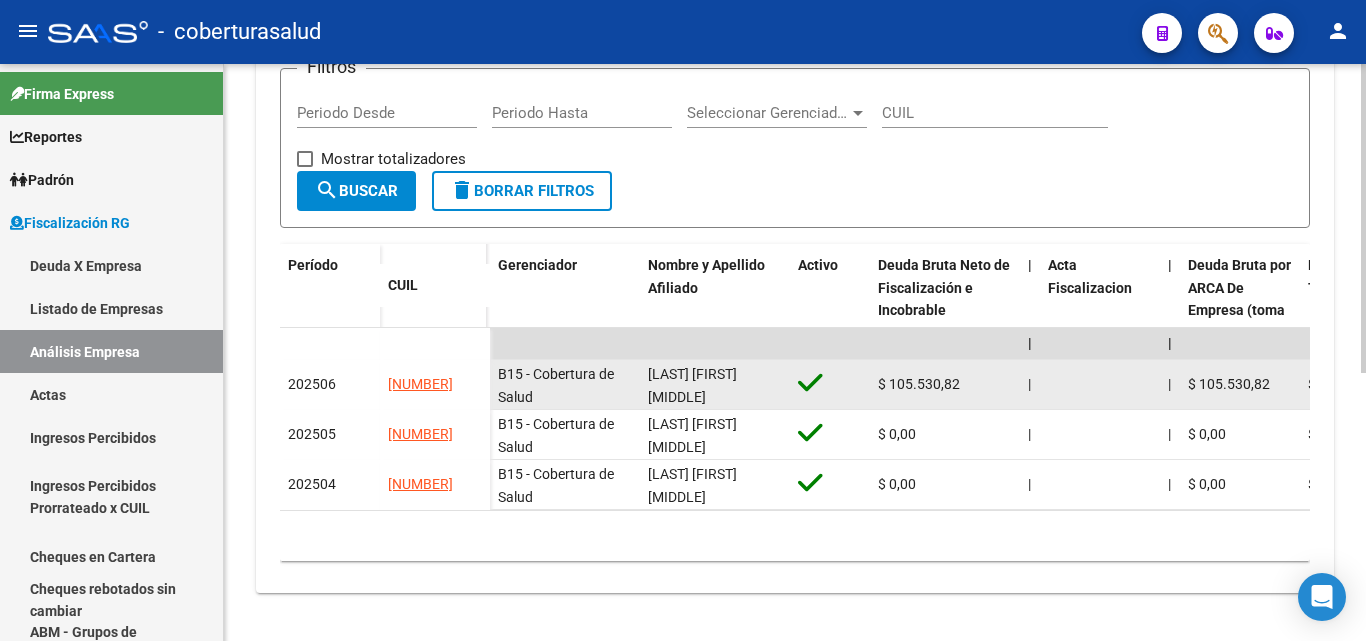 drag, startPoint x: 483, startPoint y: 365, endPoint x: 387, endPoint y: 372, distance: 96.25487 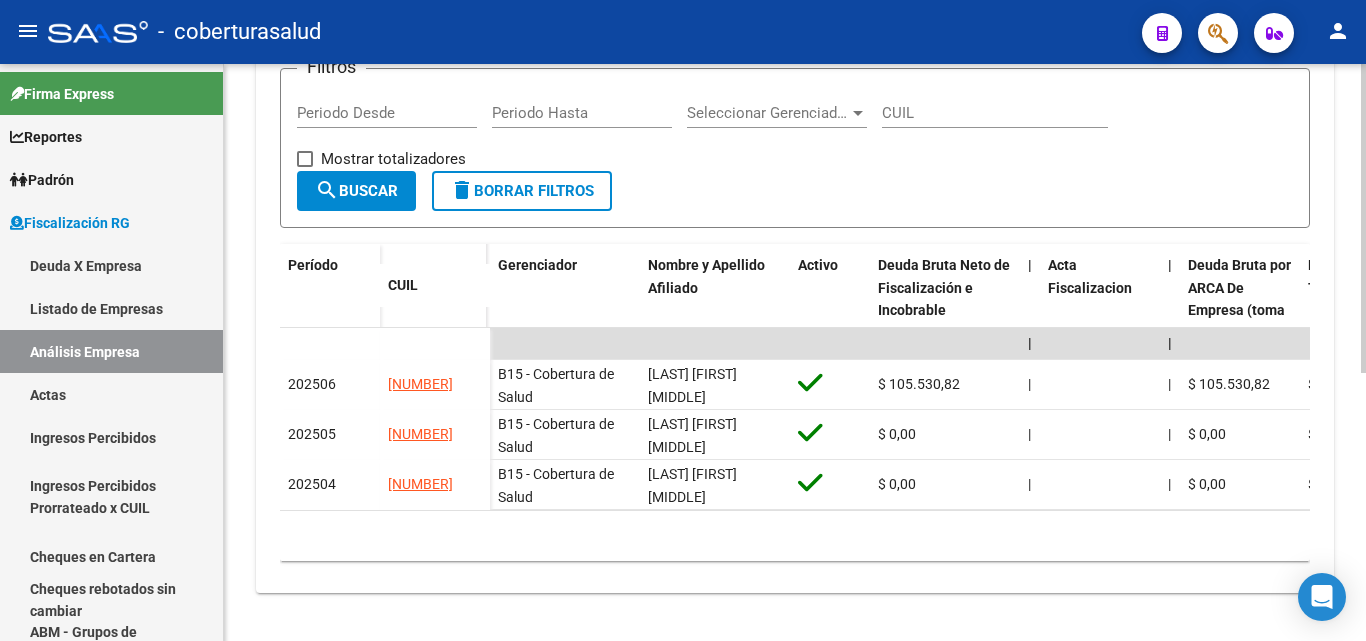 copy on "[NUMBER]" 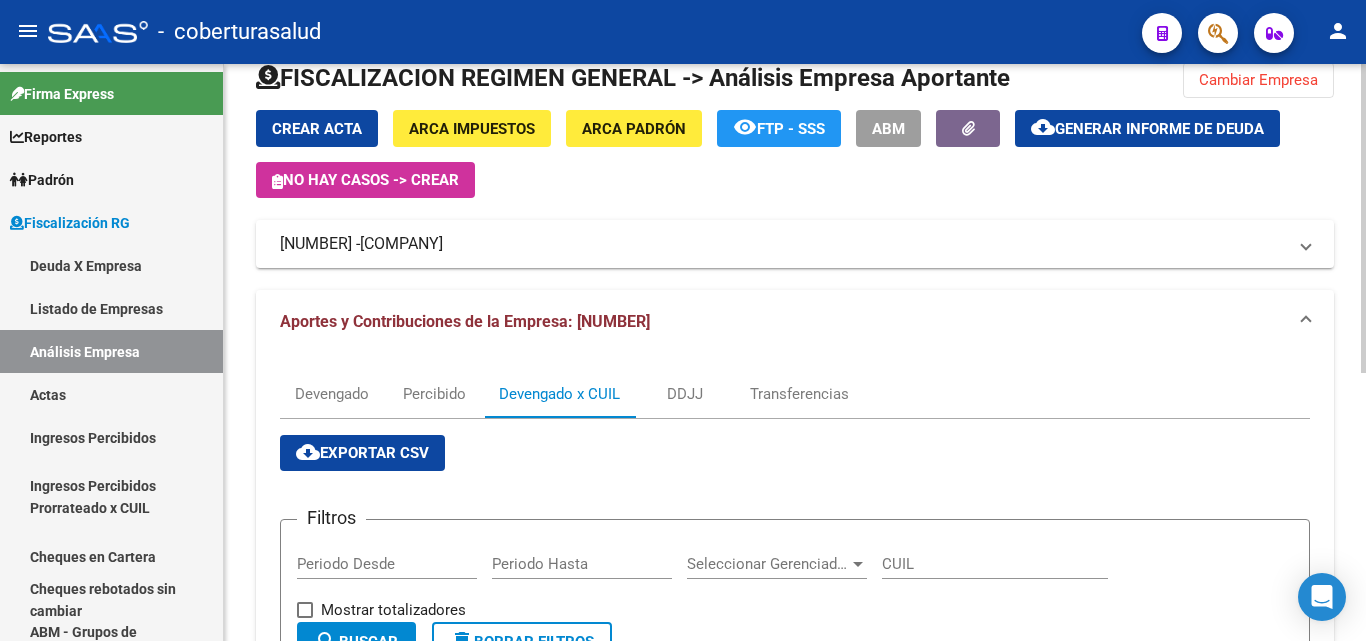 scroll, scrollTop: 0, scrollLeft: 0, axis: both 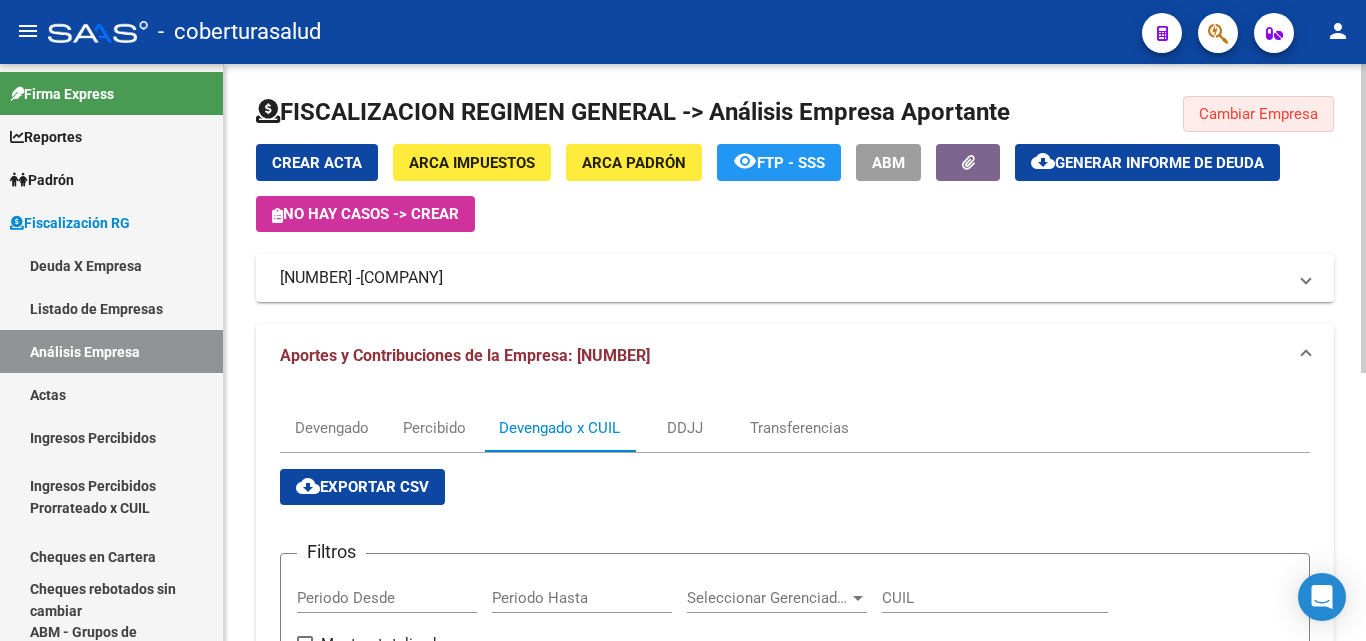 click on "Cambiar Empresa" 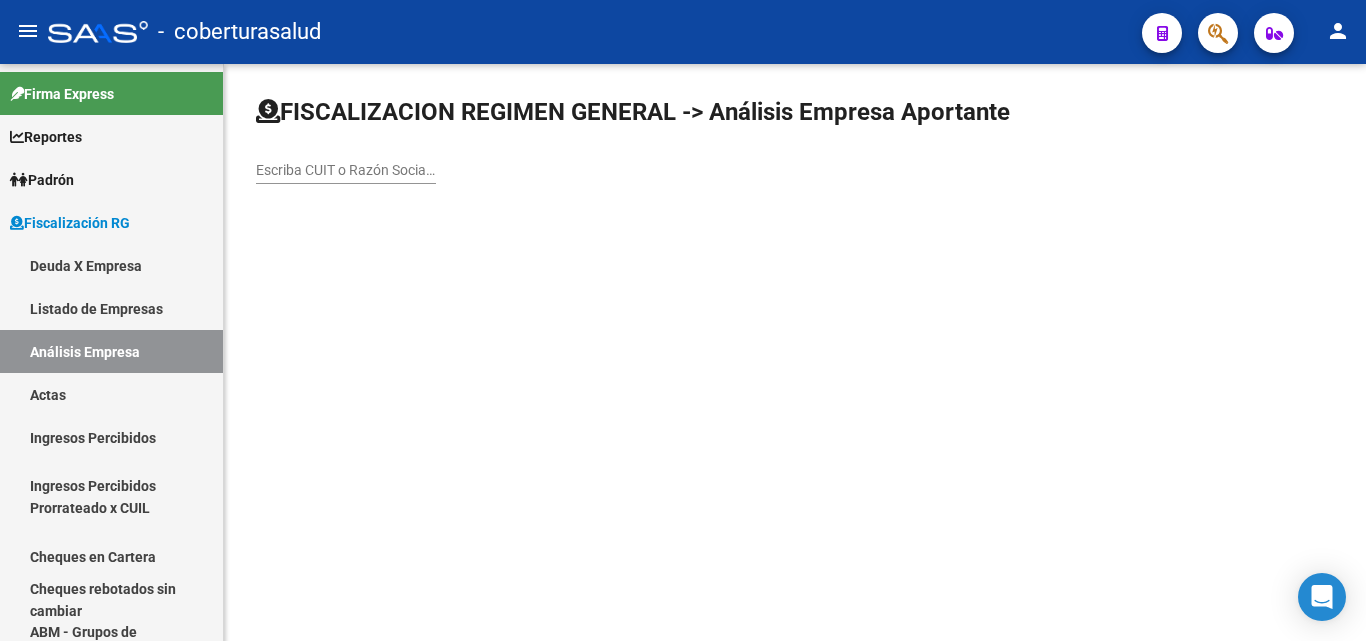 click on "Escriba CUIT o Razón Social para buscar" 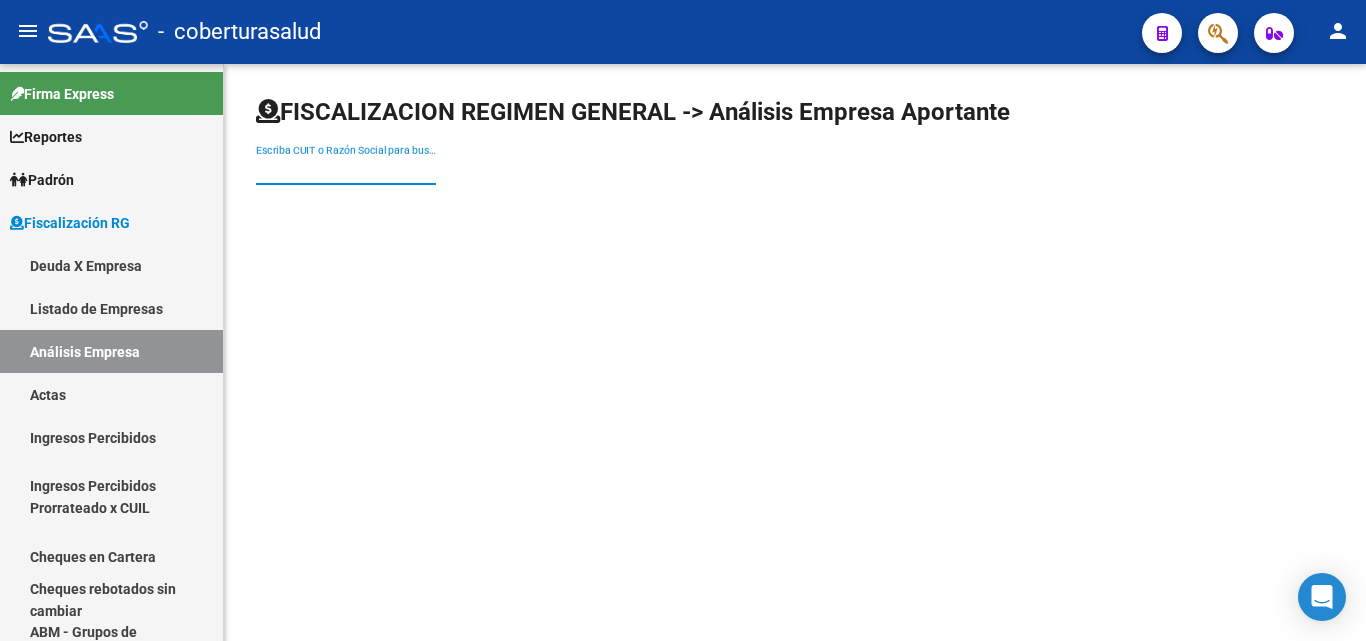 paste on "[NUMBER]" 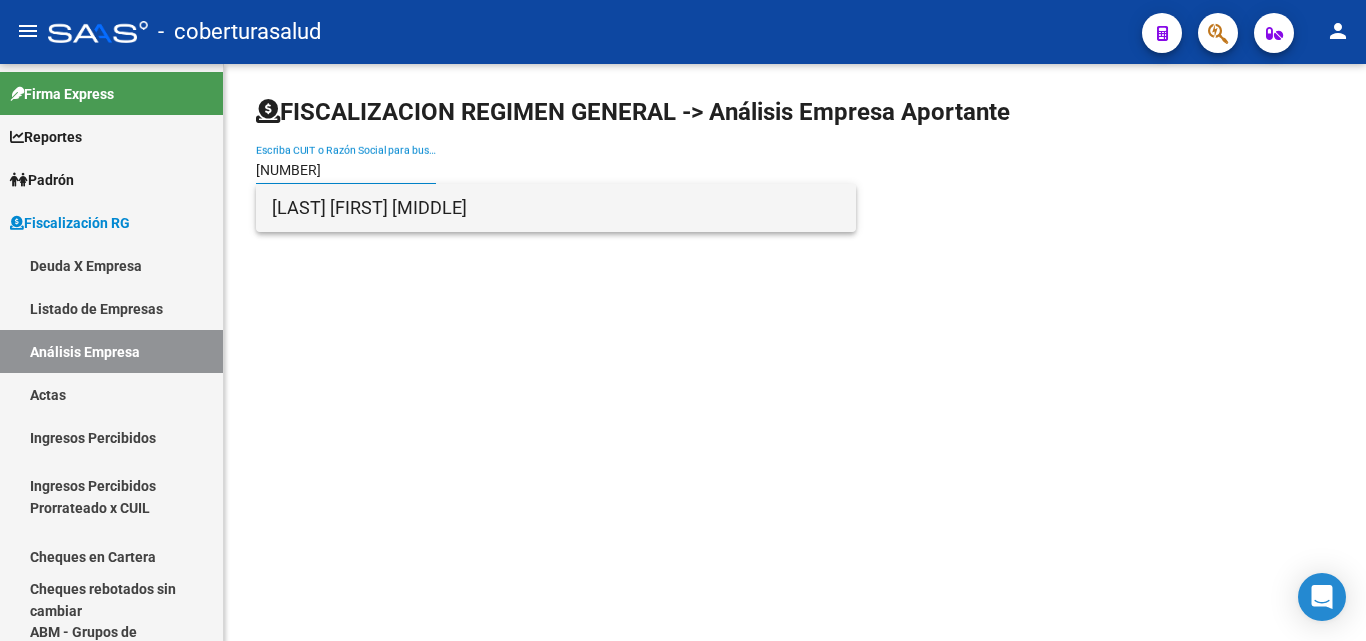 type on "[NUMBER]" 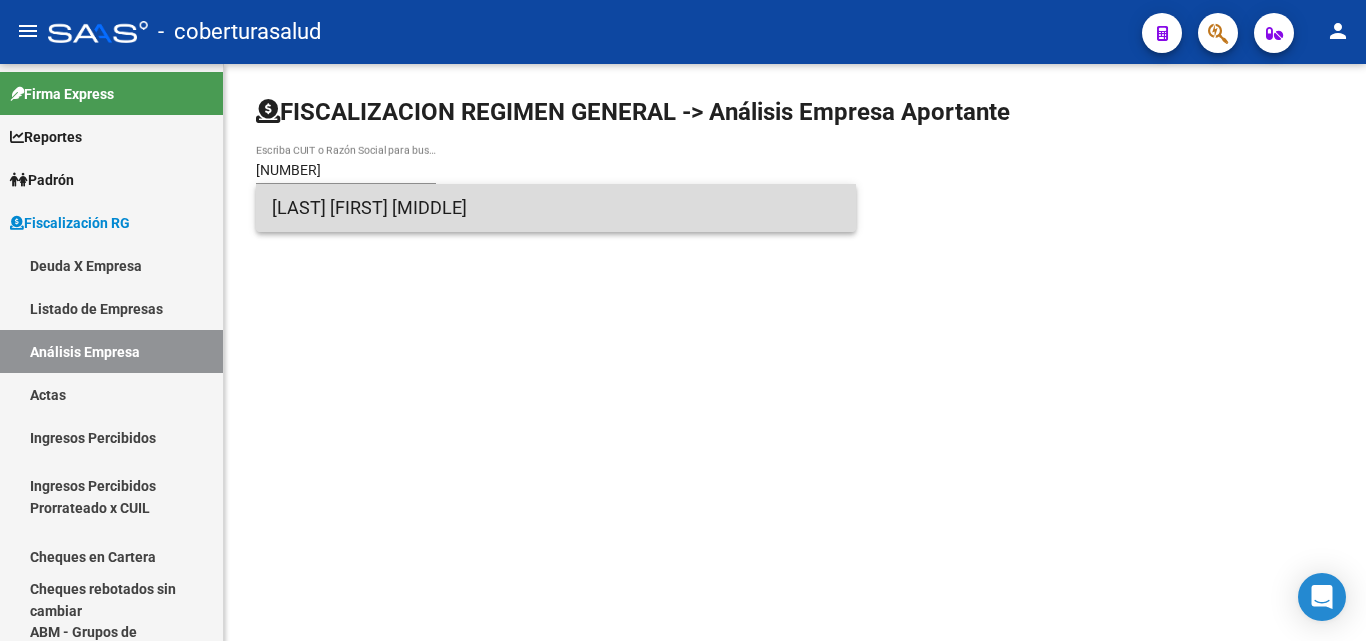 click on "[LAST] [FIRST] [MIDDLE]" at bounding box center [556, 208] 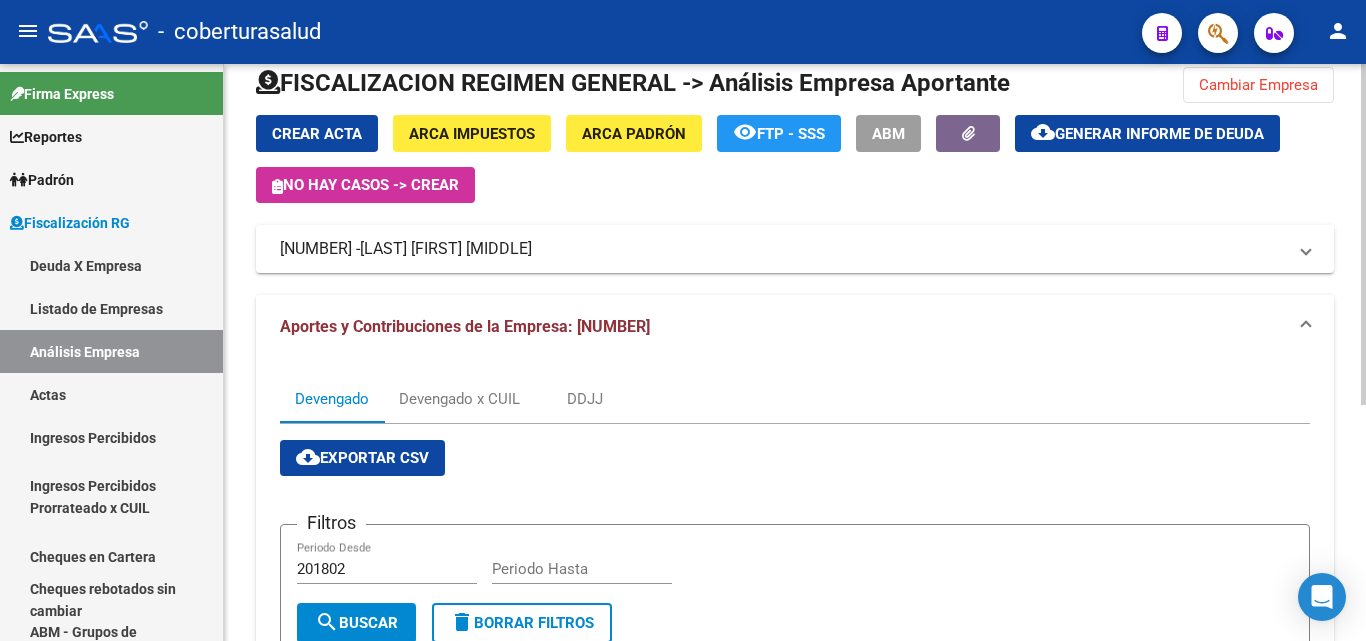 scroll, scrollTop: 0, scrollLeft: 0, axis: both 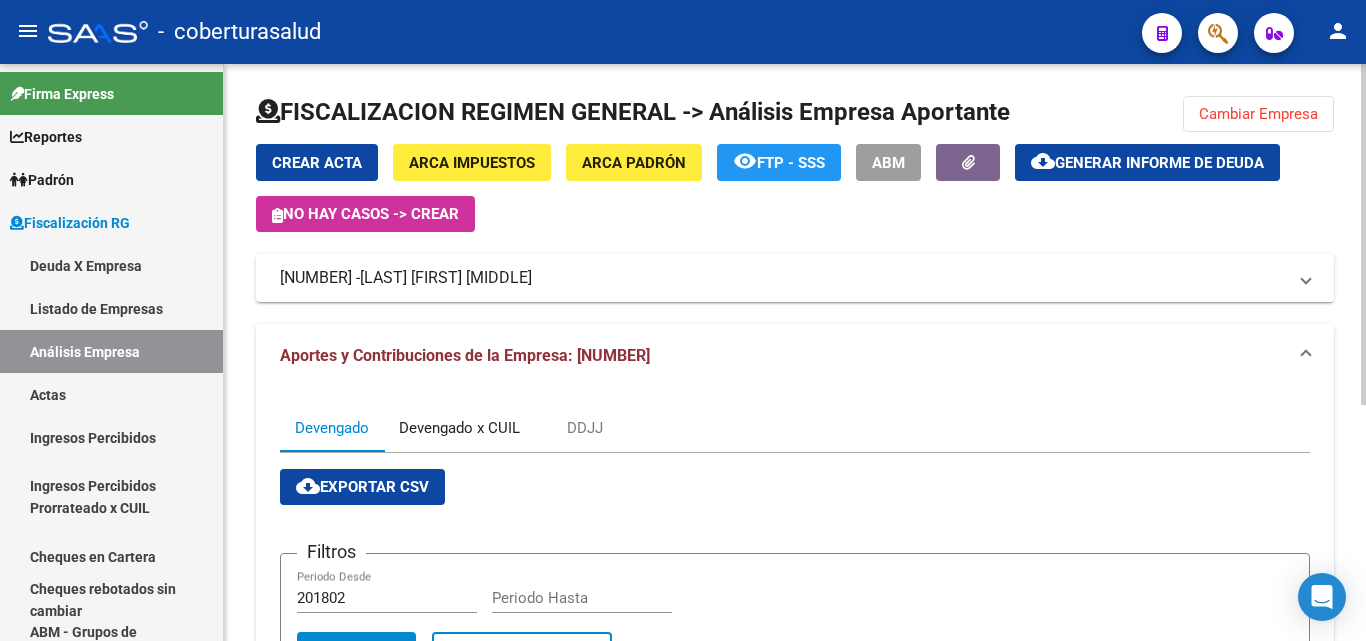click on "Devengado x CUIL" at bounding box center (459, 428) 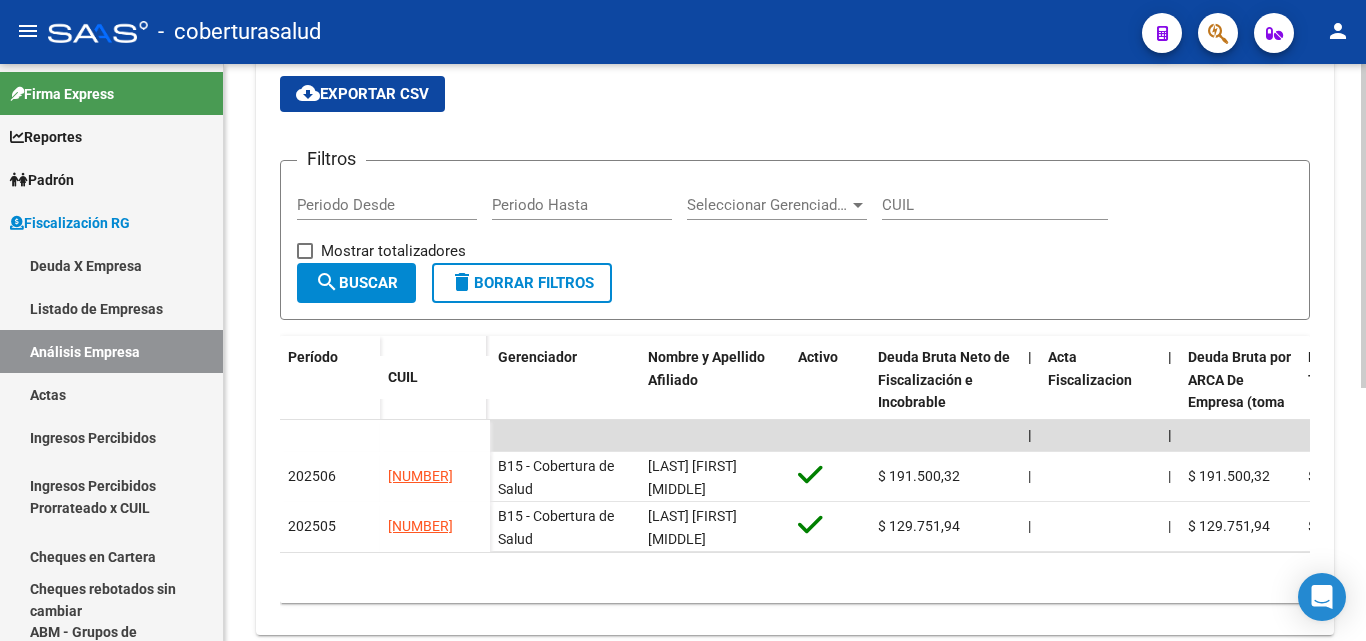 scroll, scrollTop: 400, scrollLeft: 0, axis: vertical 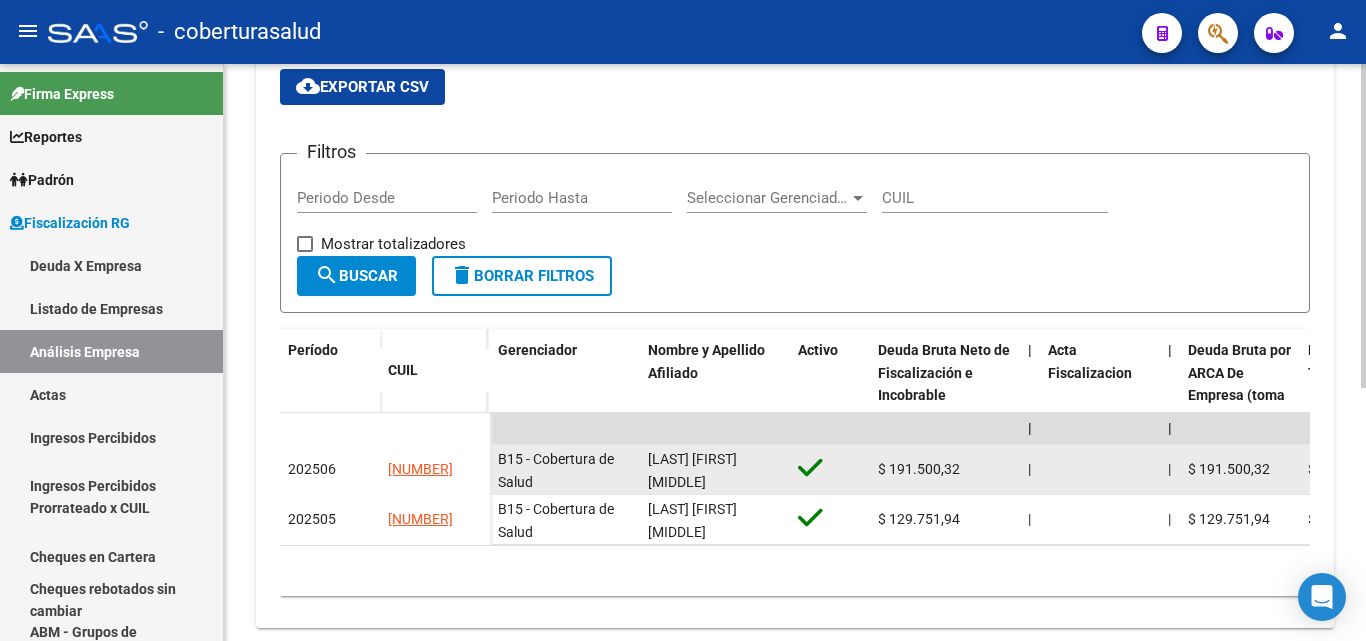 drag, startPoint x: 487, startPoint y: 469, endPoint x: 381, endPoint y: 475, distance: 106.16968 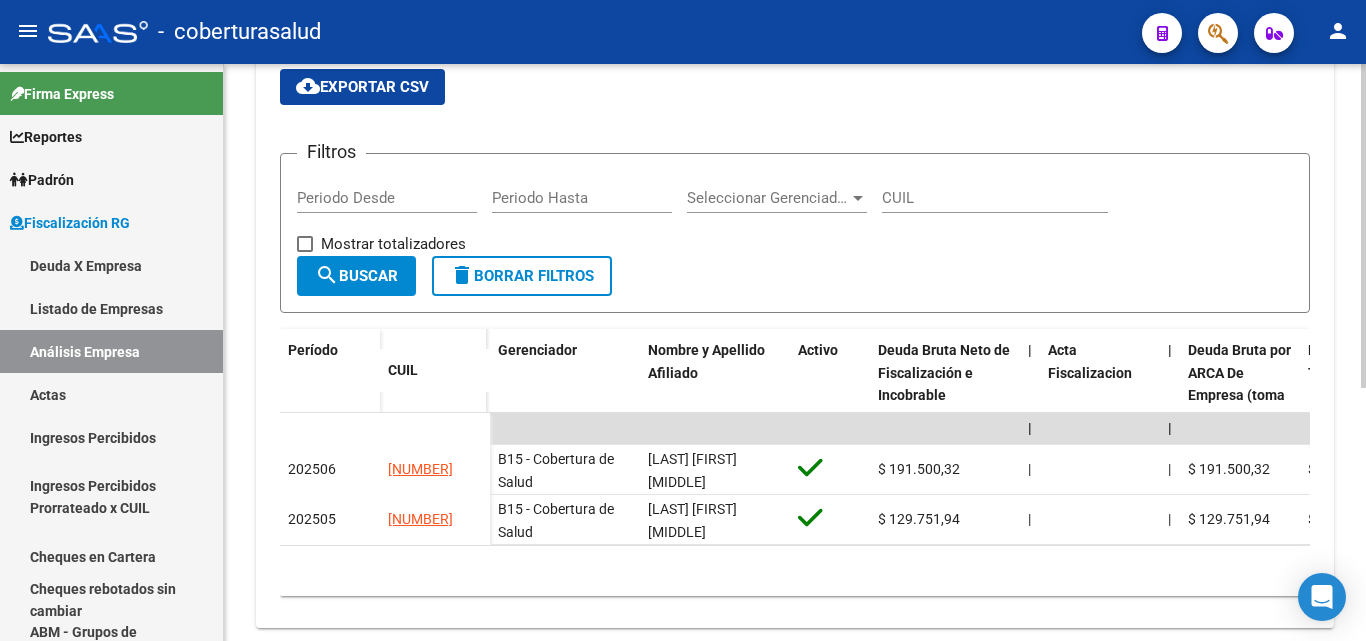copy on "[NUMBER]" 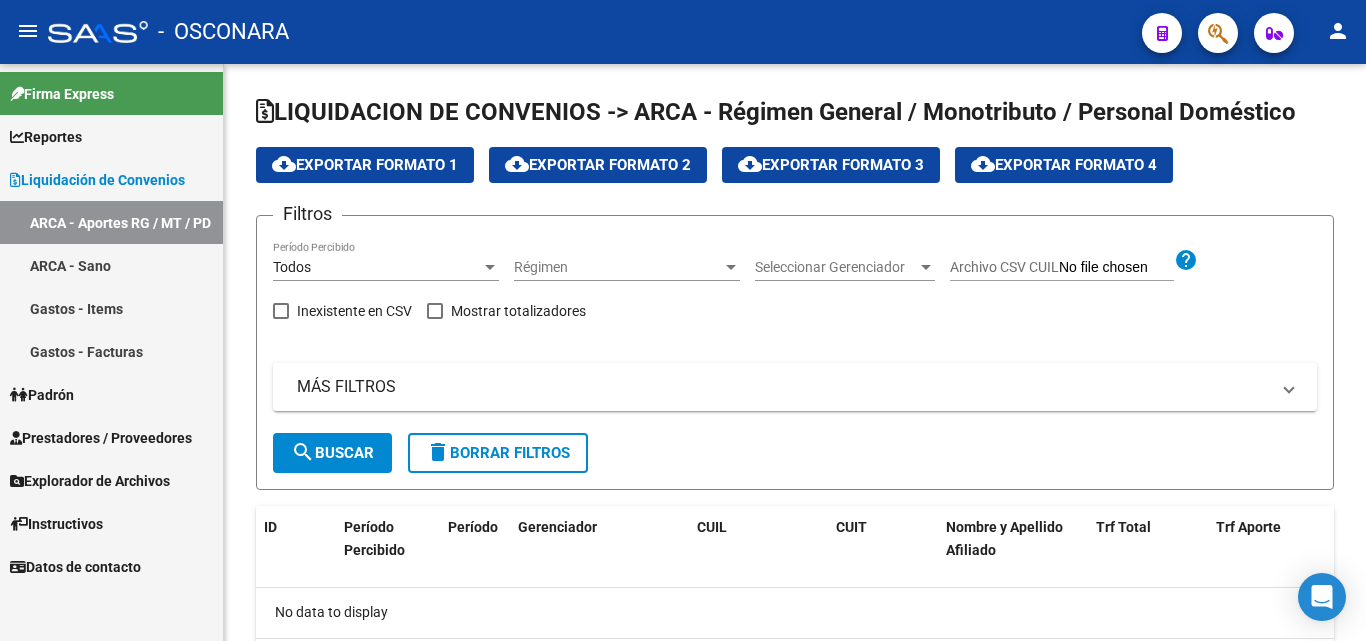 scroll, scrollTop: 0, scrollLeft: 0, axis: both 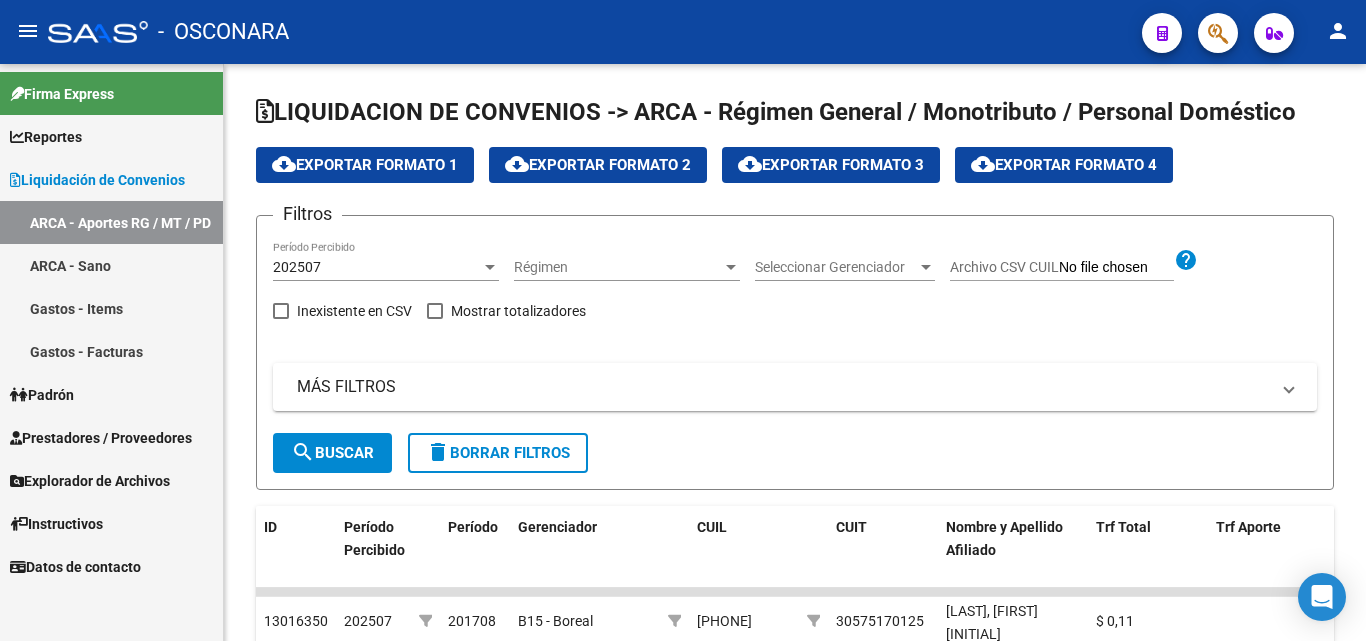 click on "Reportes" at bounding box center (46, 137) 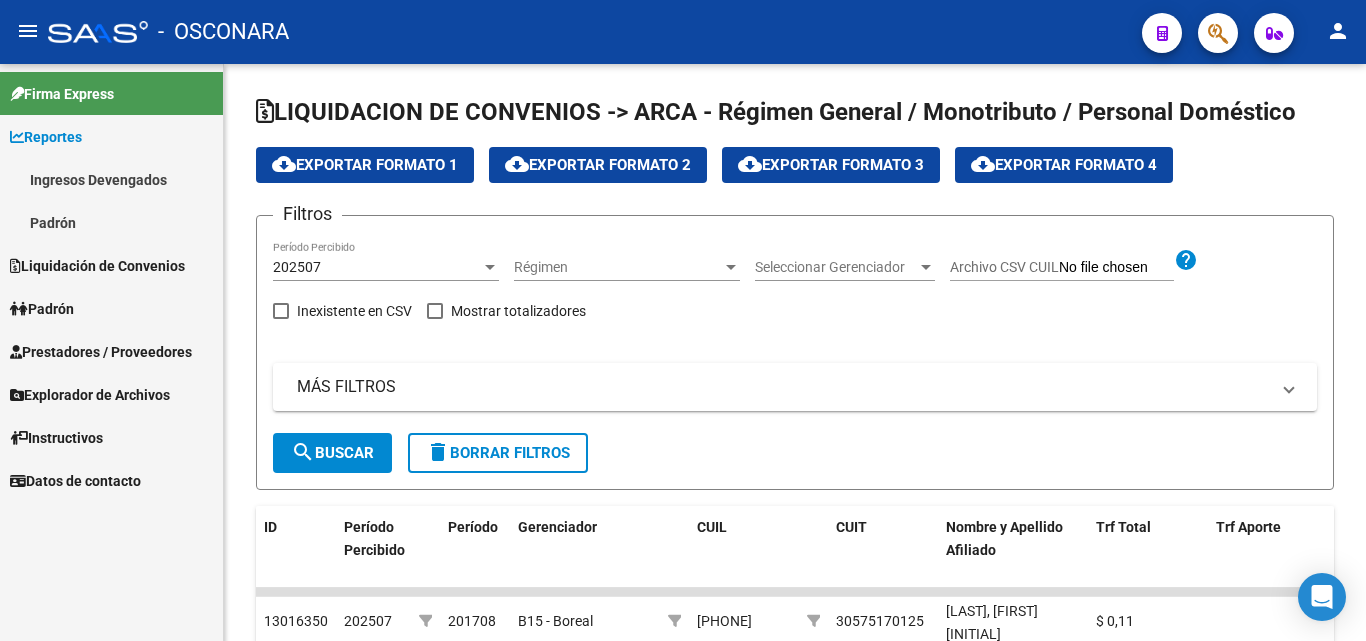 click on "Ingresos Devengados" at bounding box center (111, 179) 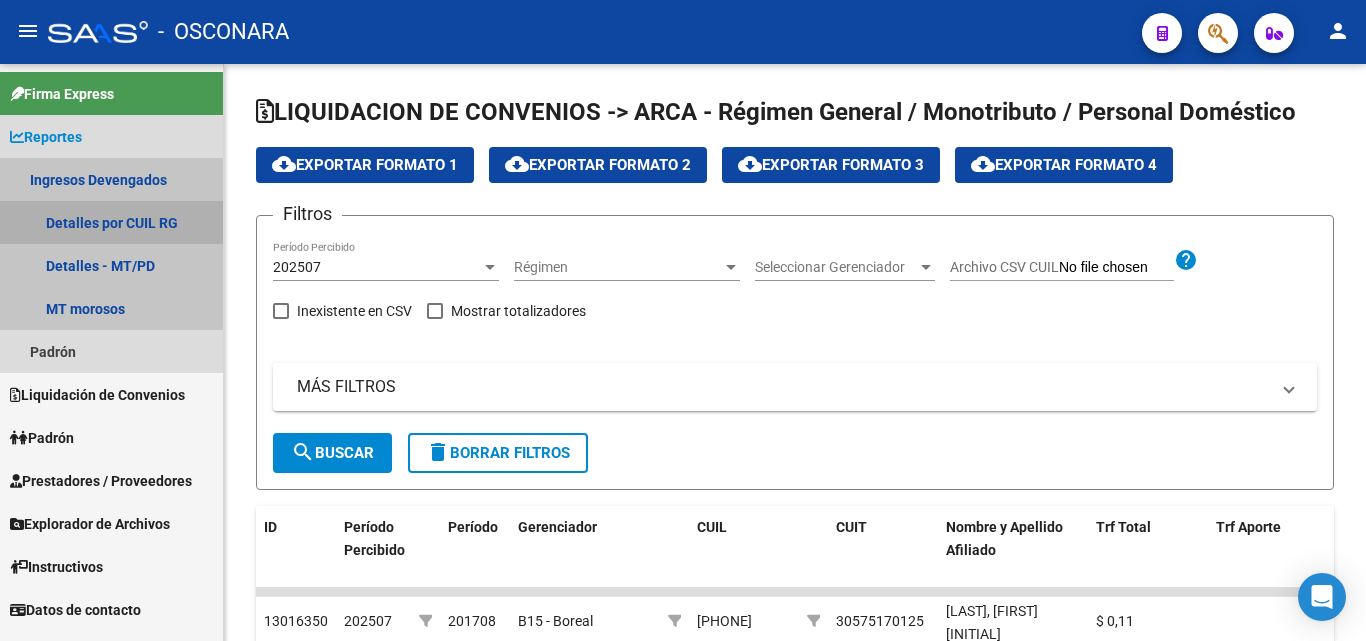 click on "Detalles por CUIL RG" at bounding box center (111, 222) 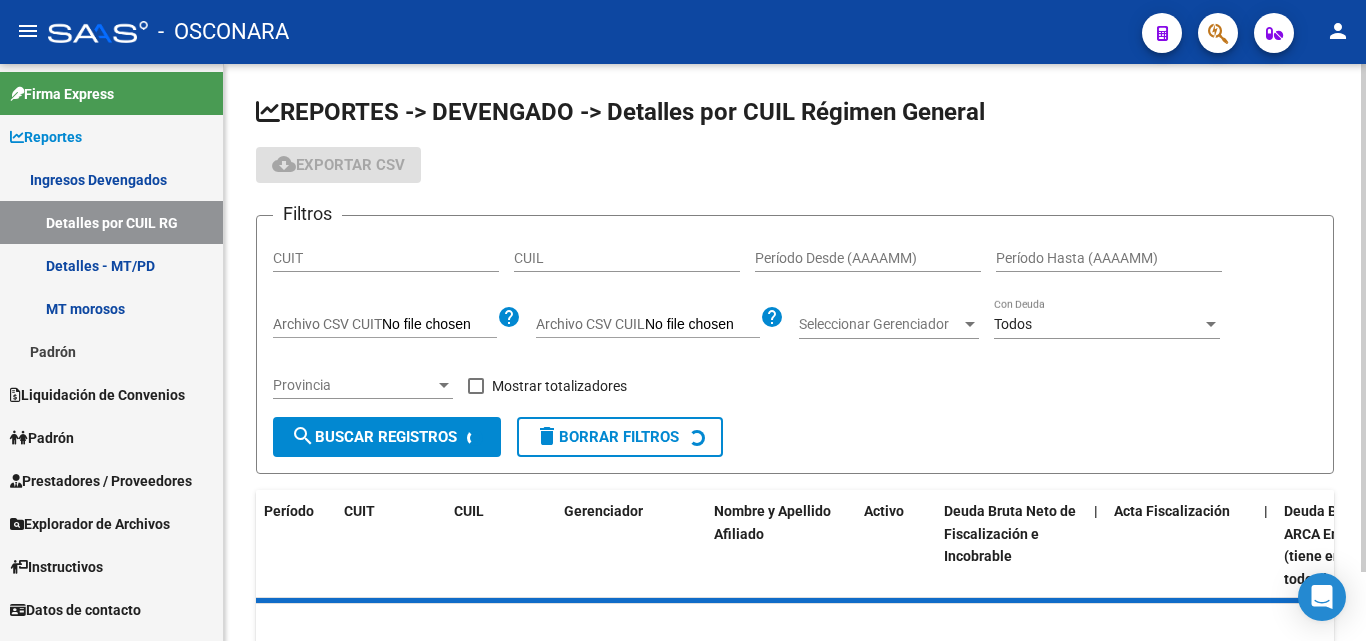 click on "CUIT" 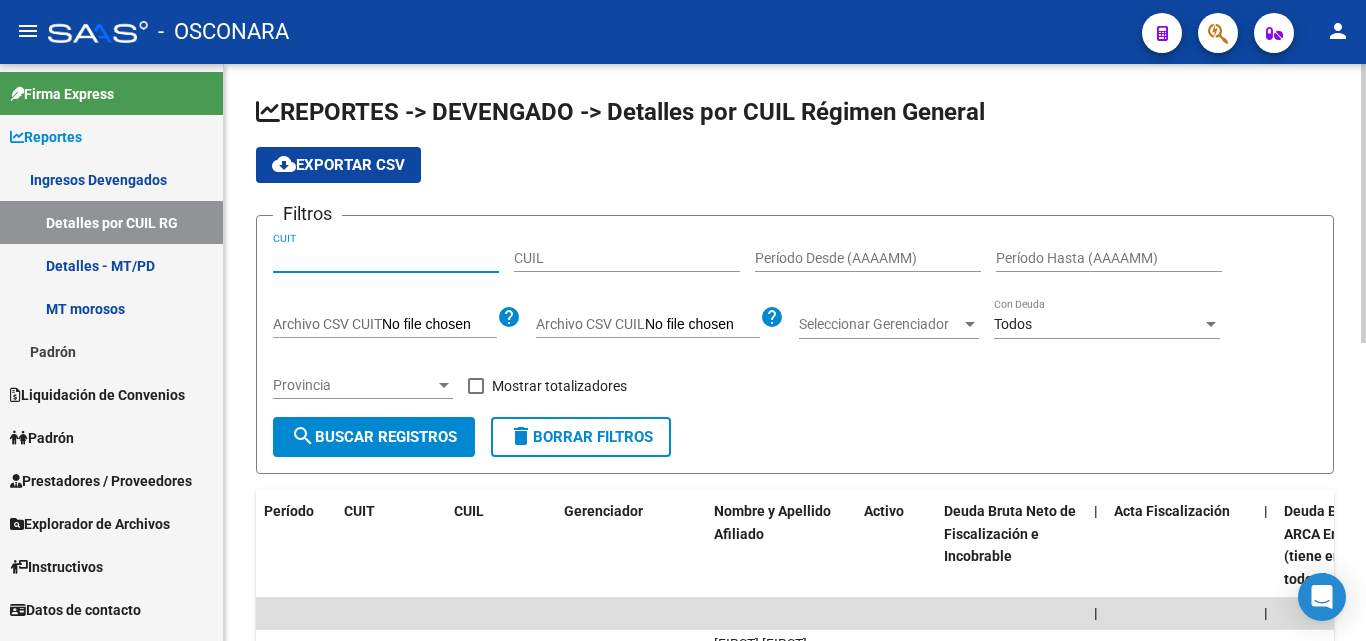 click on "CUIT" at bounding box center (386, 258) 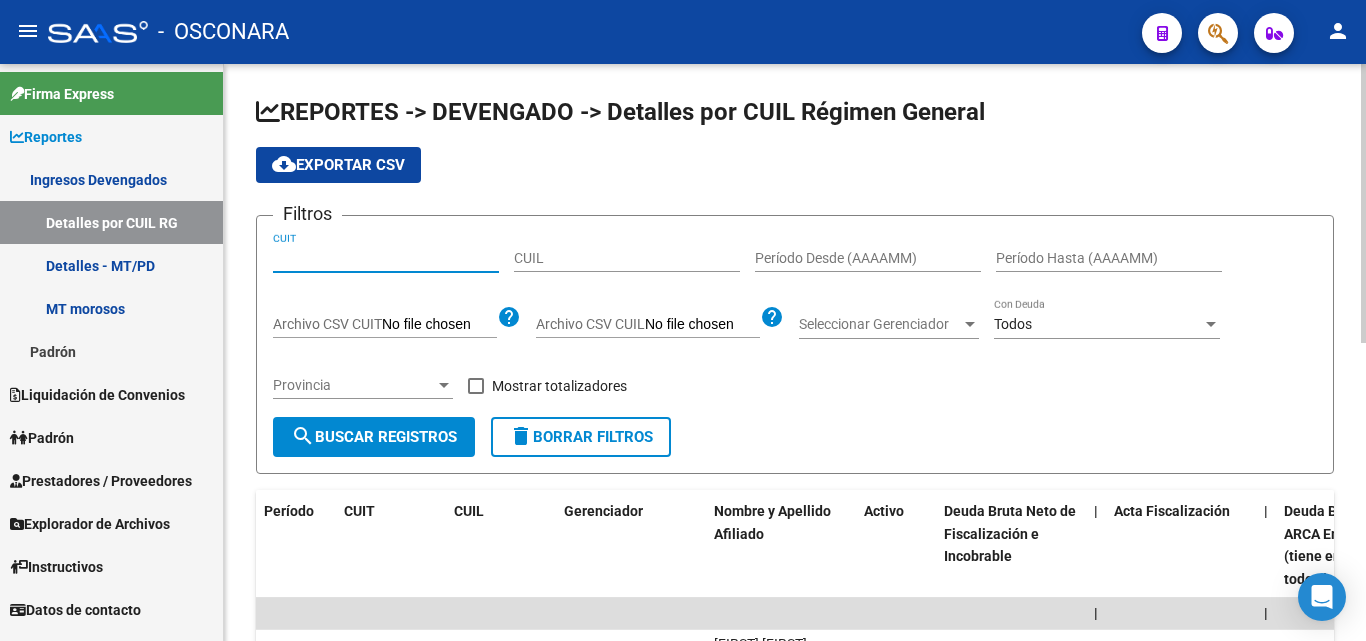 paste on "30-71040514-6" 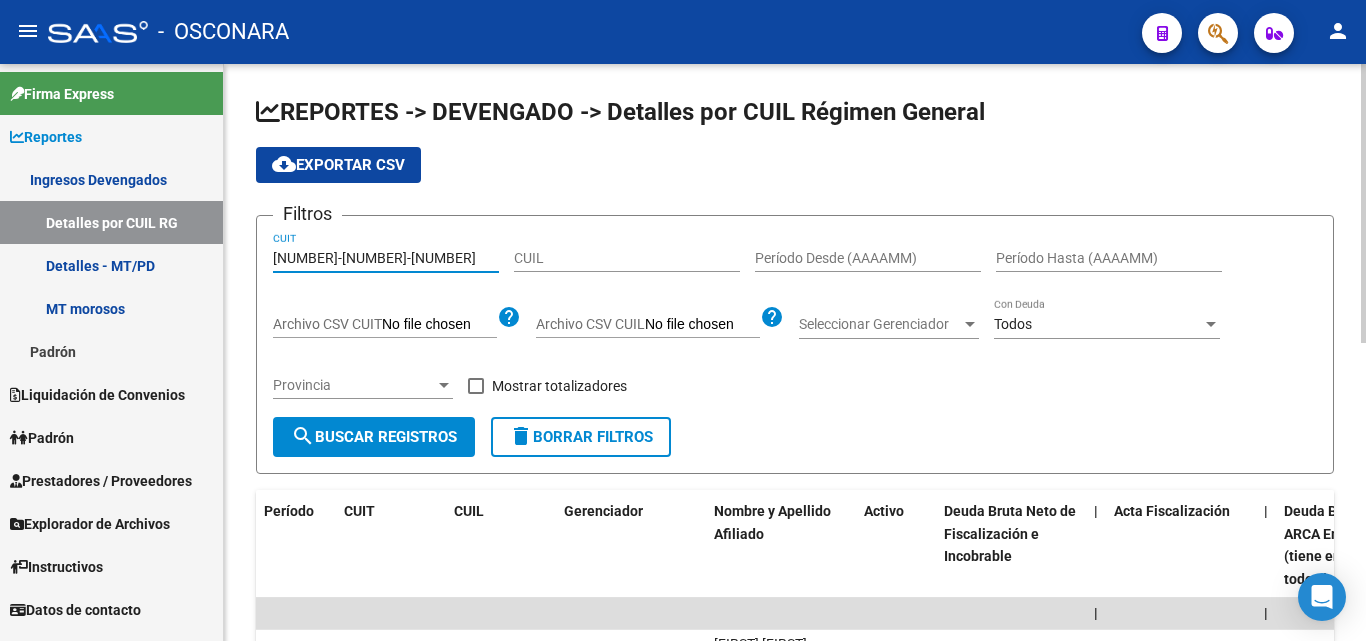 type on "30-71040514-6" 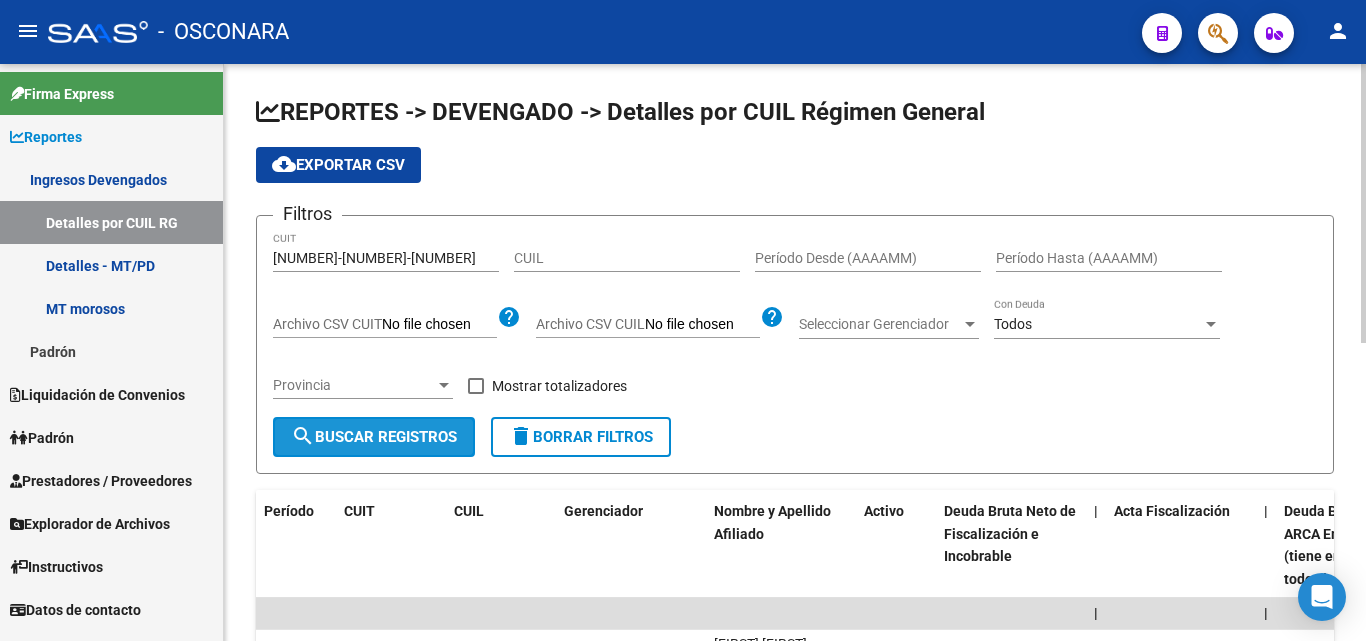 click on "search  Buscar Registros" 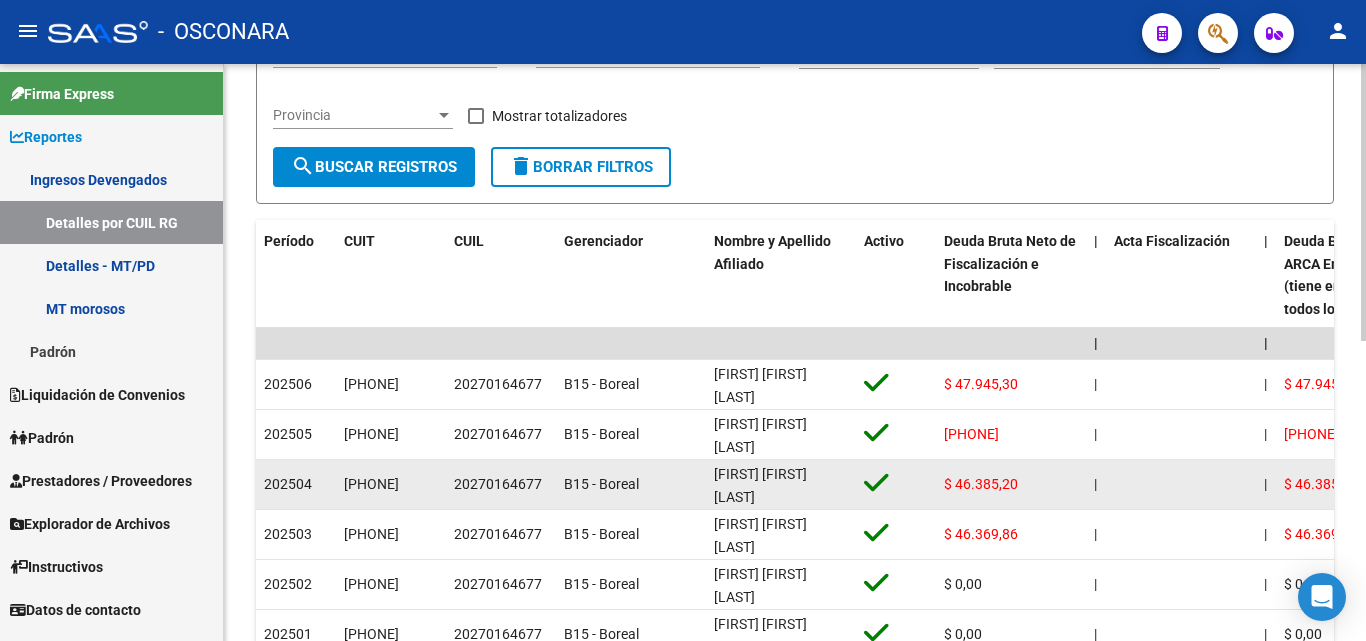 scroll, scrollTop: 300, scrollLeft: 0, axis: vertical 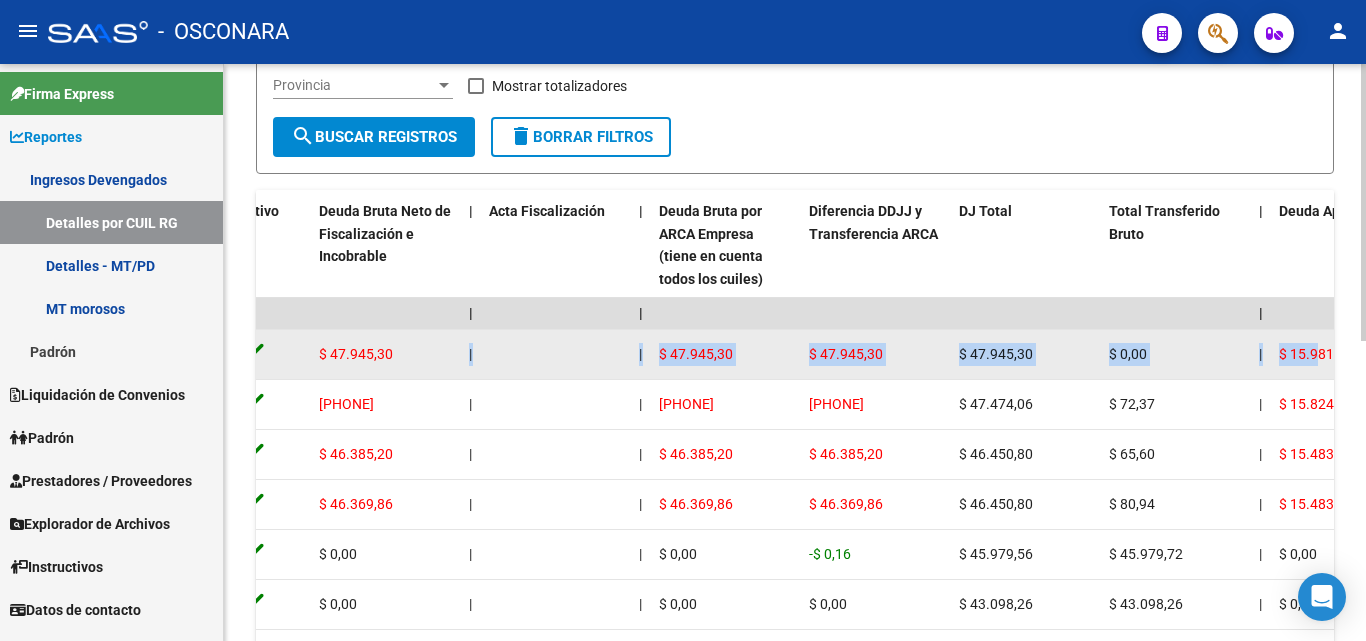 drag, startPoint x: 1121, startPoint y: 361, endPoint x: 1314, endPoint y: 355, distance: 193.09325 